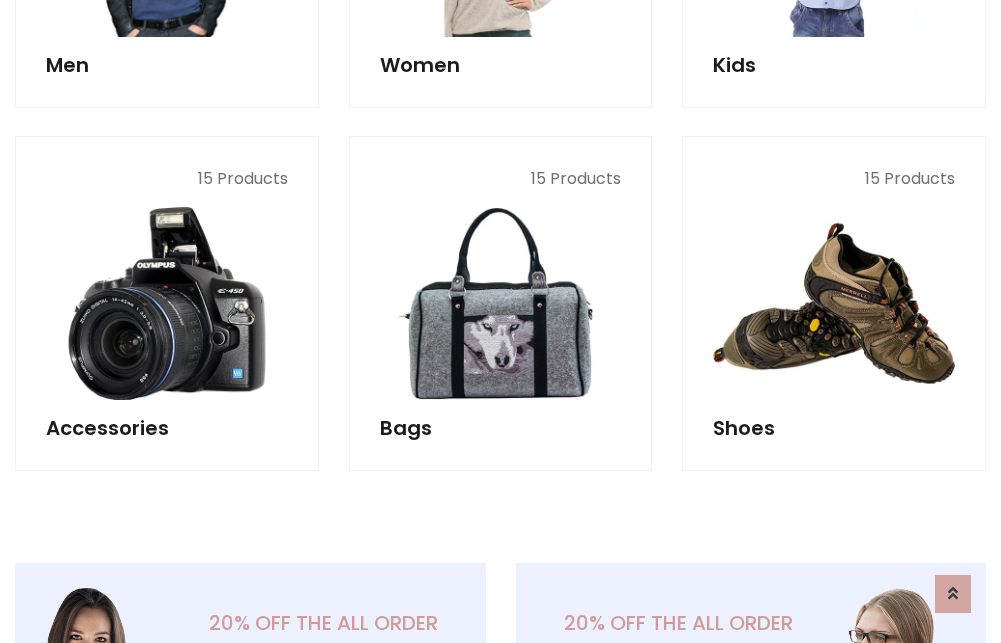 scroll, scrollTop: 853, scrollLeft: 0, axis: vertical 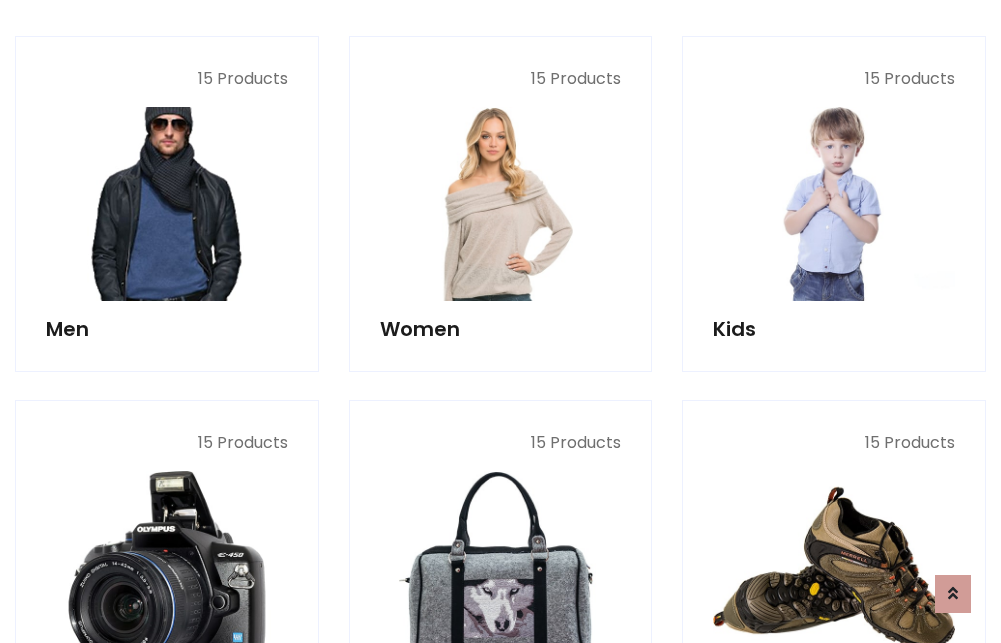 click at bounding box center [167, 204] 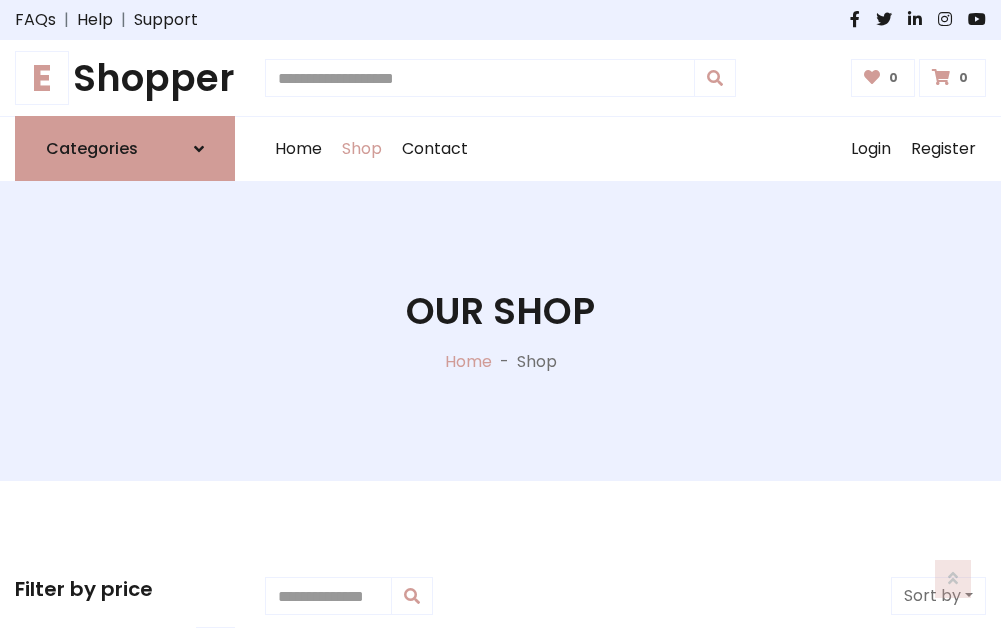 scroll, scrollTop: 807, scrollLeft: 0, axis: vertical 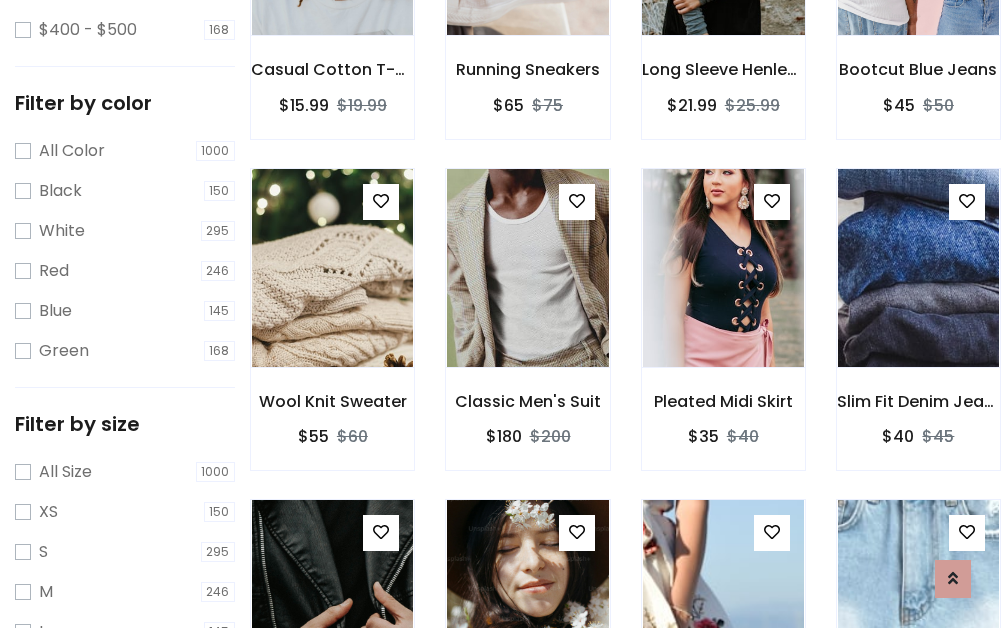 click at bounding box center (723, -64) 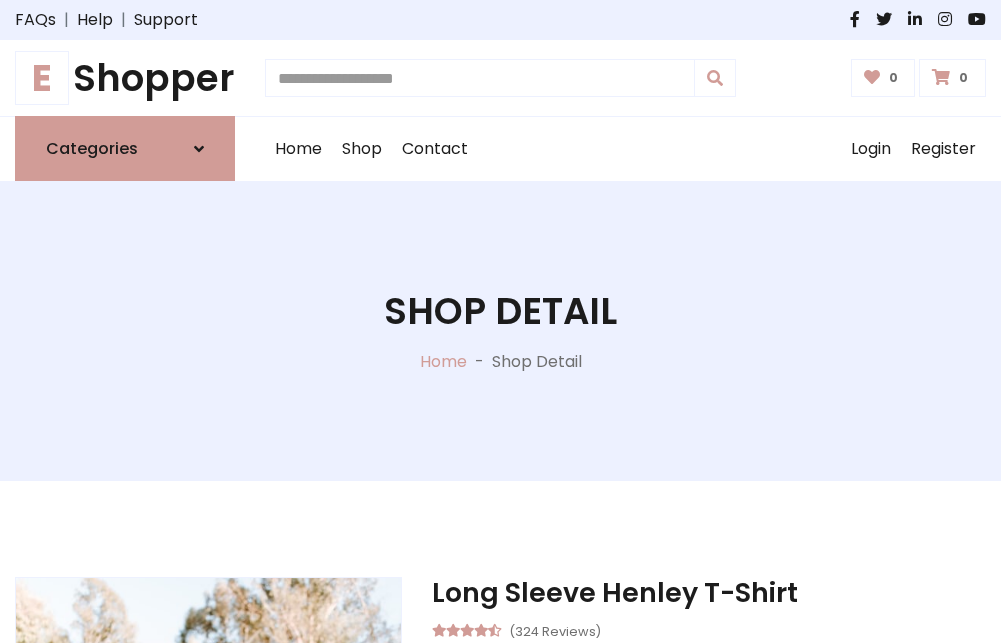 scroll, scrollTop: 0, scrollLeft: 0, axis: both 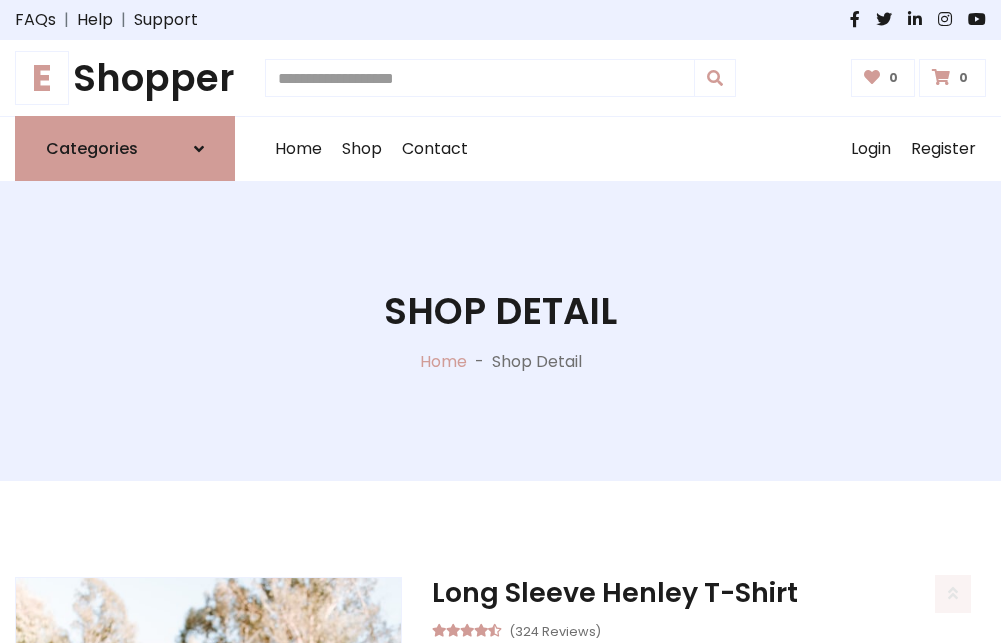 click on "M" at bounding box center [640, 774] 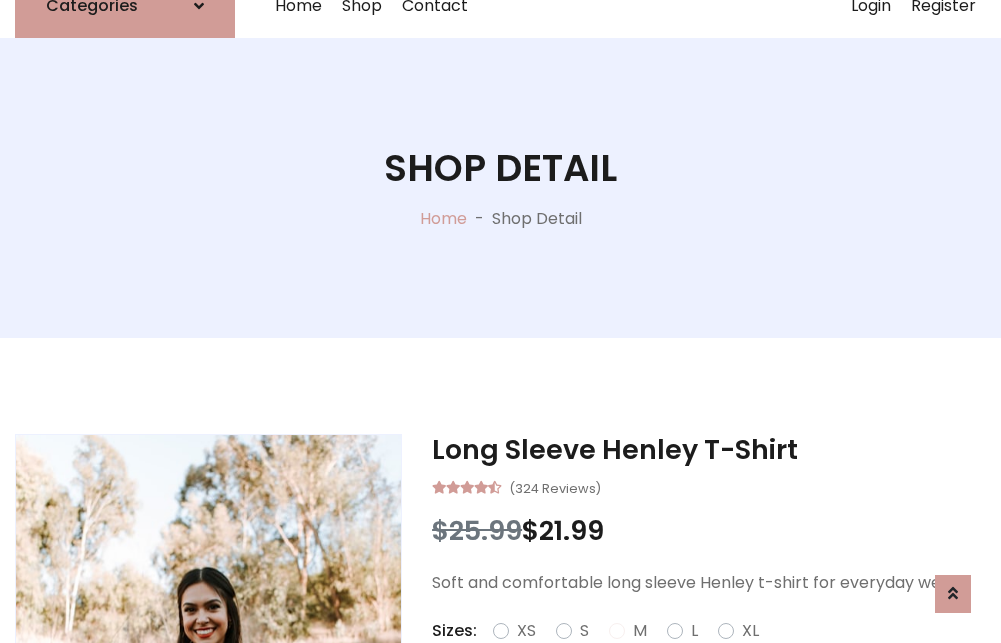 scroll, scrollTop: 167, scrollLeft: 0, axis: vertical 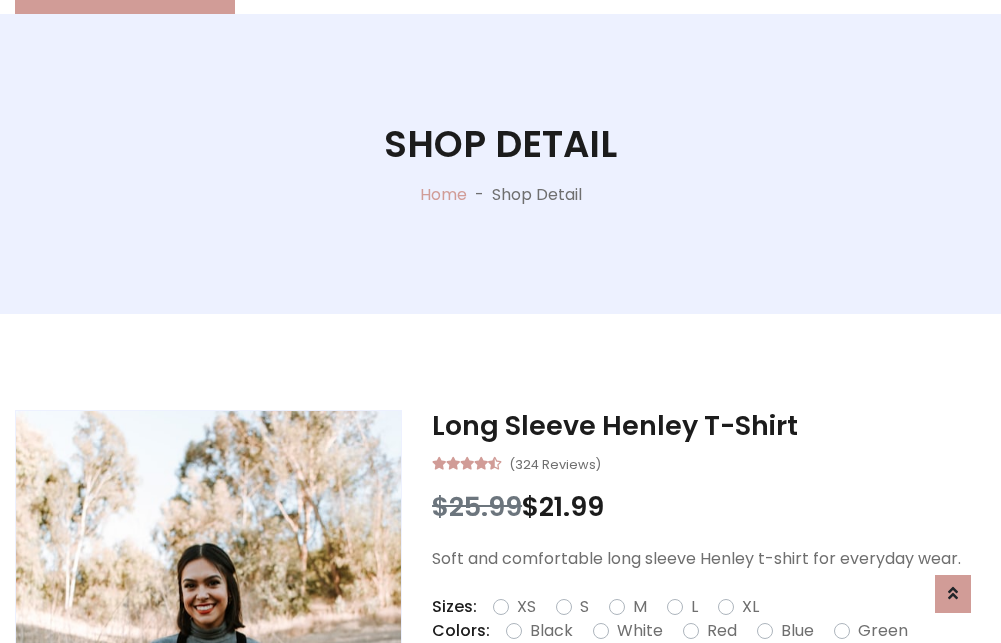 click on "Red" at bounding box center (722, 631) 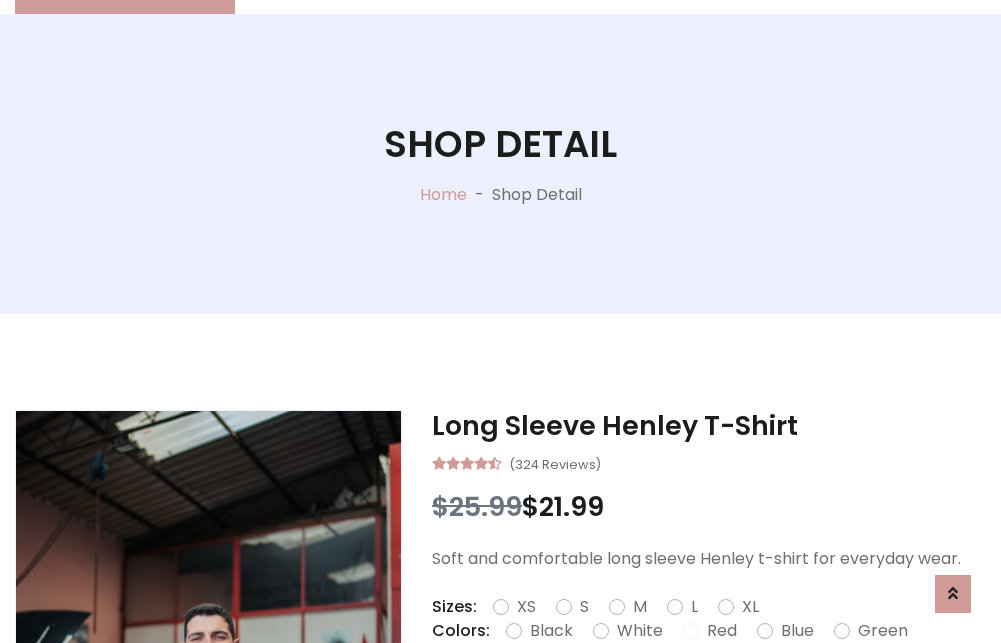 scroll, scrollTop: 237, scrollLeft: 0, axis: vertical 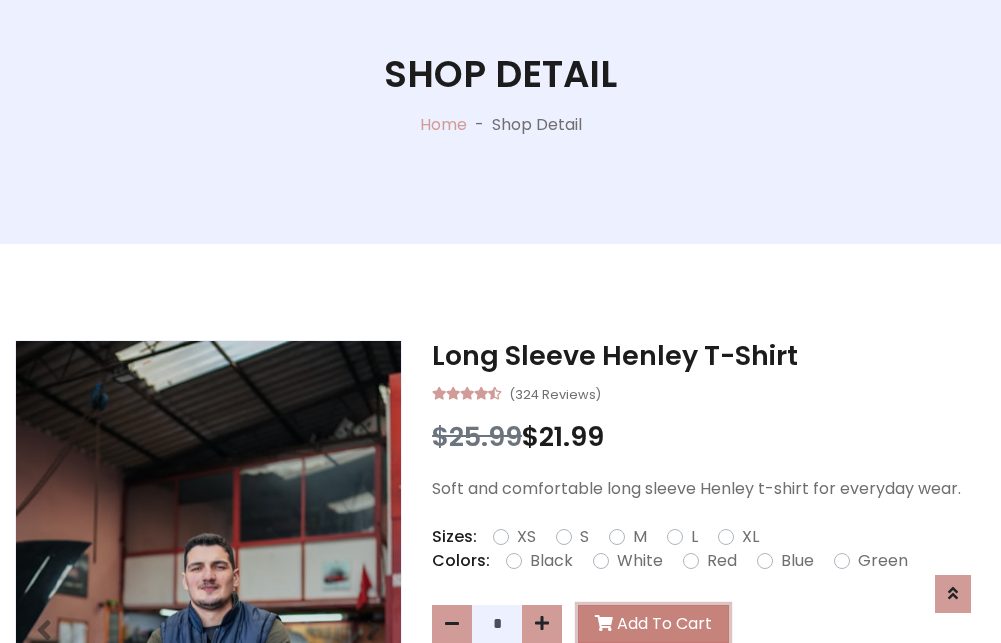 click on "Add To Cart" at bounding box center [653, 624] 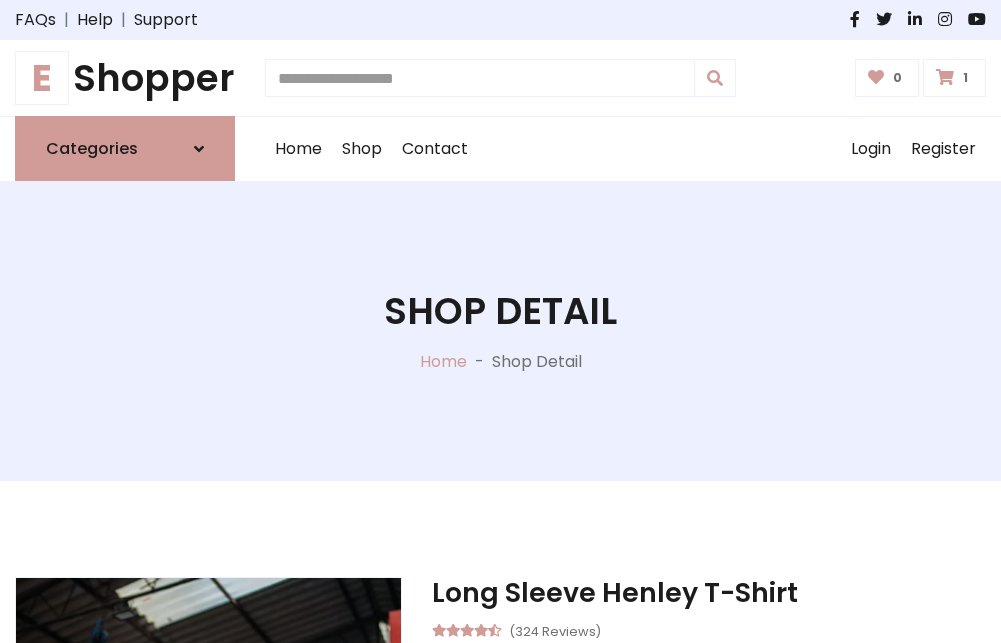 click at bounding box center [945, 77] 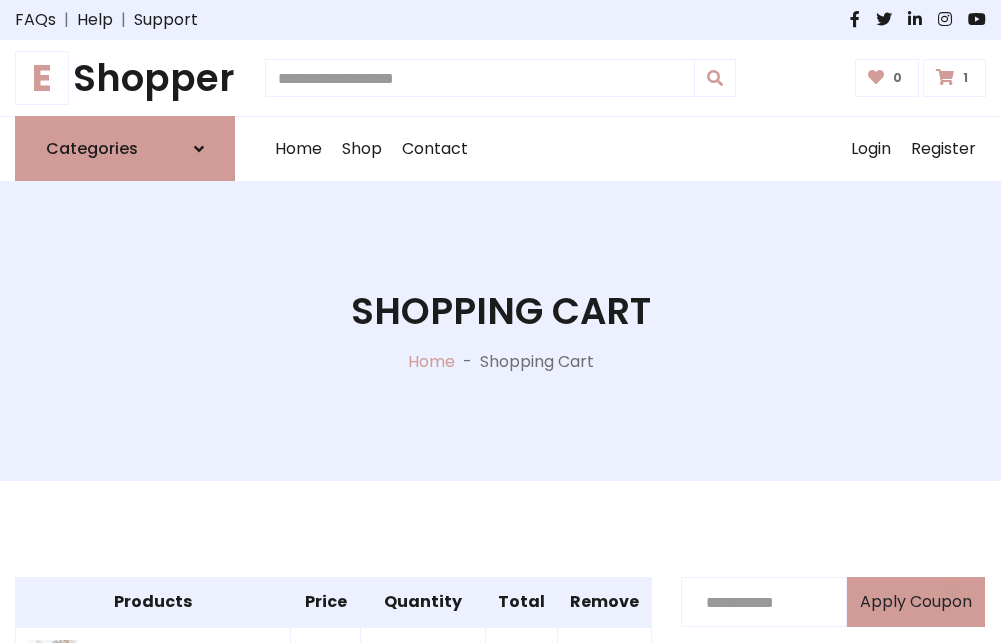 scroll, scrollTop: 474, scrollLeft: 0, axis: vertical 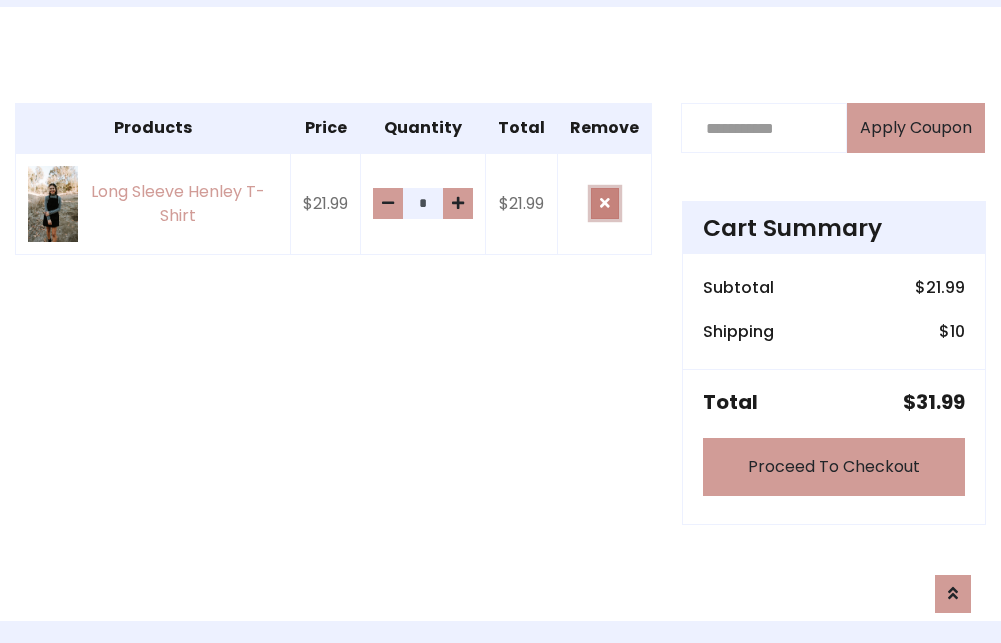 click at bounding box center [605, 203] 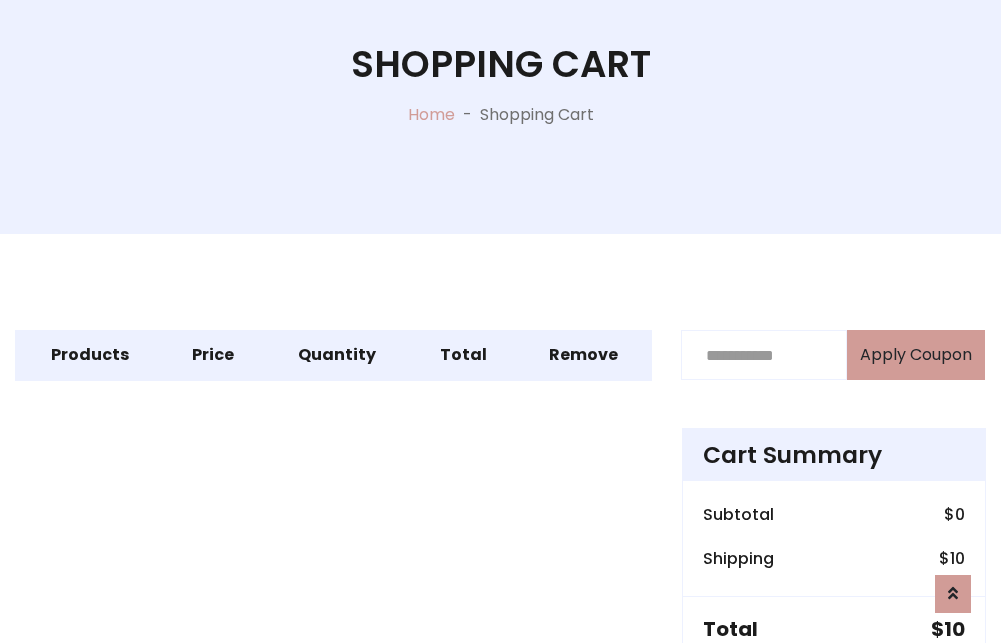click on "Proceed To Checkout" at bounding box center [834, 694] 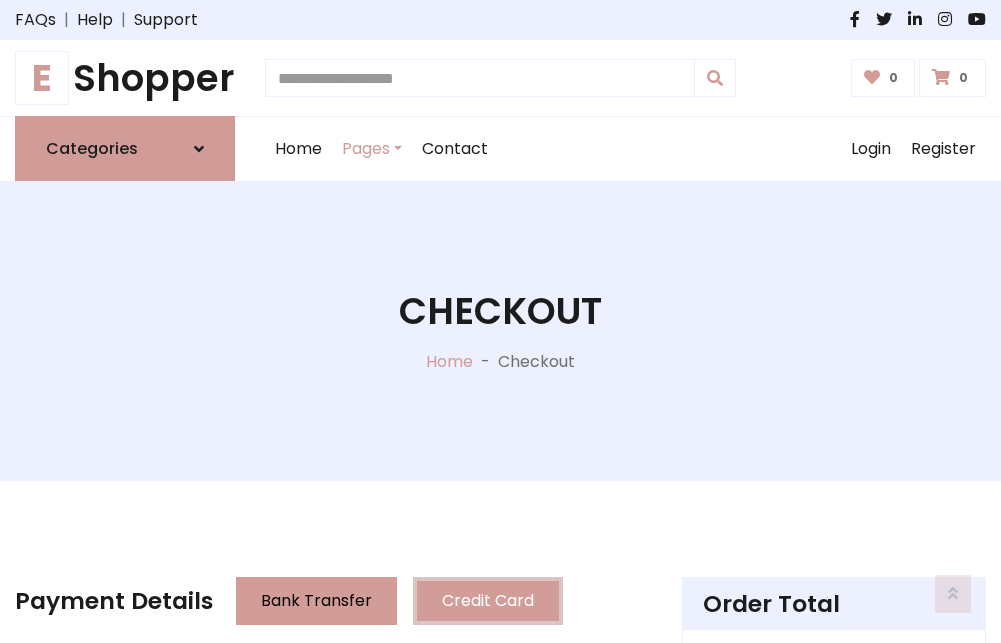 scroll, scrollTop: 137, scrollLeft: 0, axis: vertical 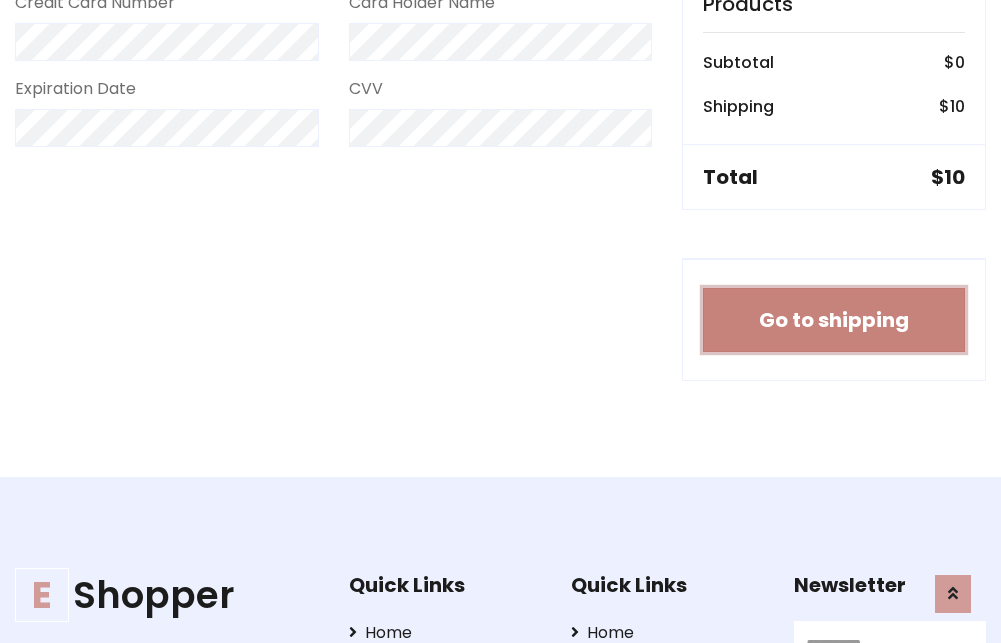 click on "Go to shipping" at bounding box center (834, 320) 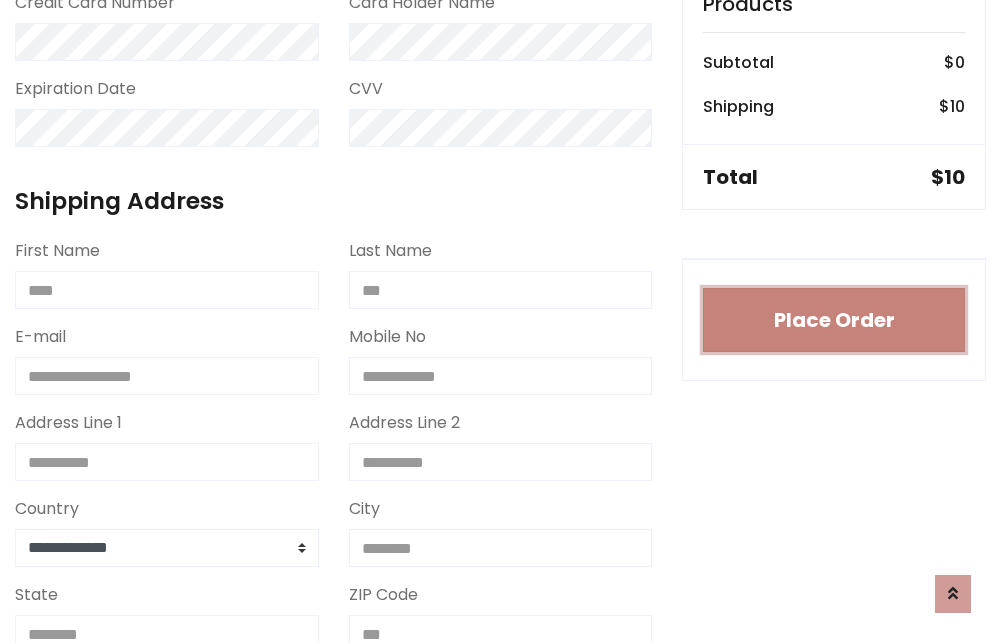 type 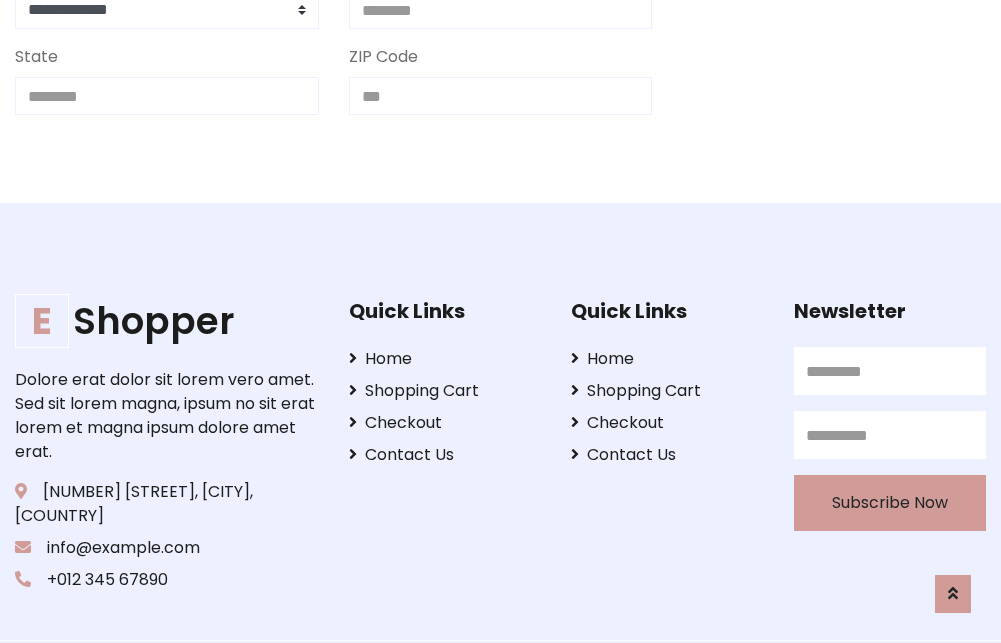scroll, scrollTop: 713, scrollLeft: 0, axis: vertical 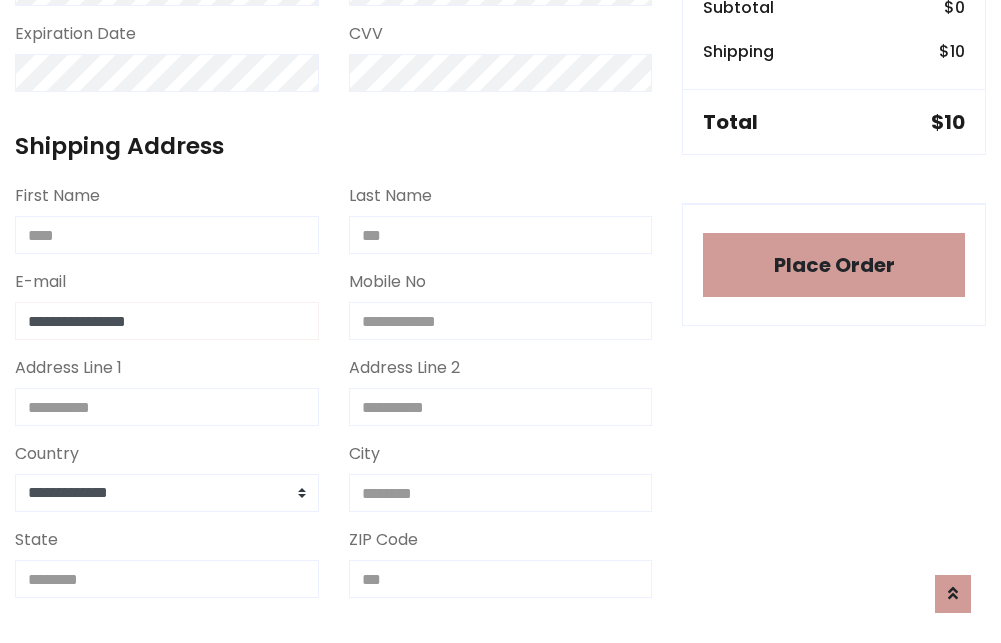 type on "**********" 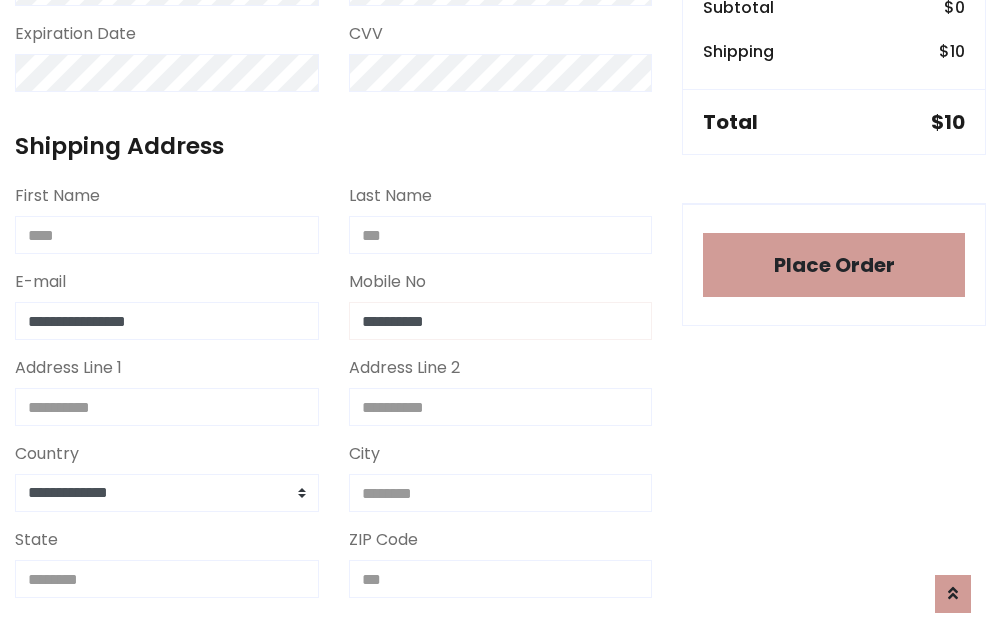 type on "**********" 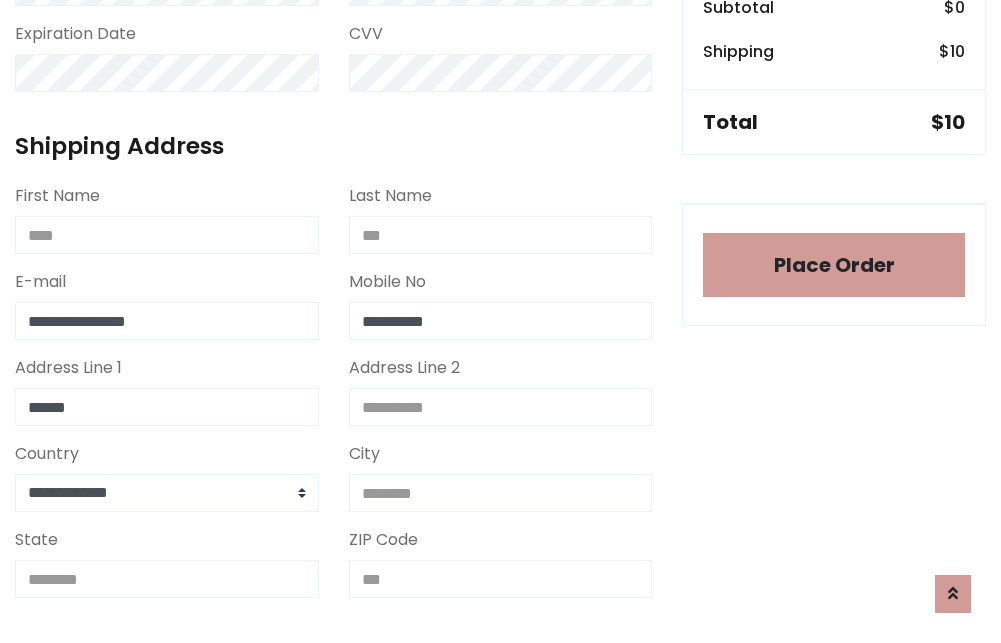 type on "******" 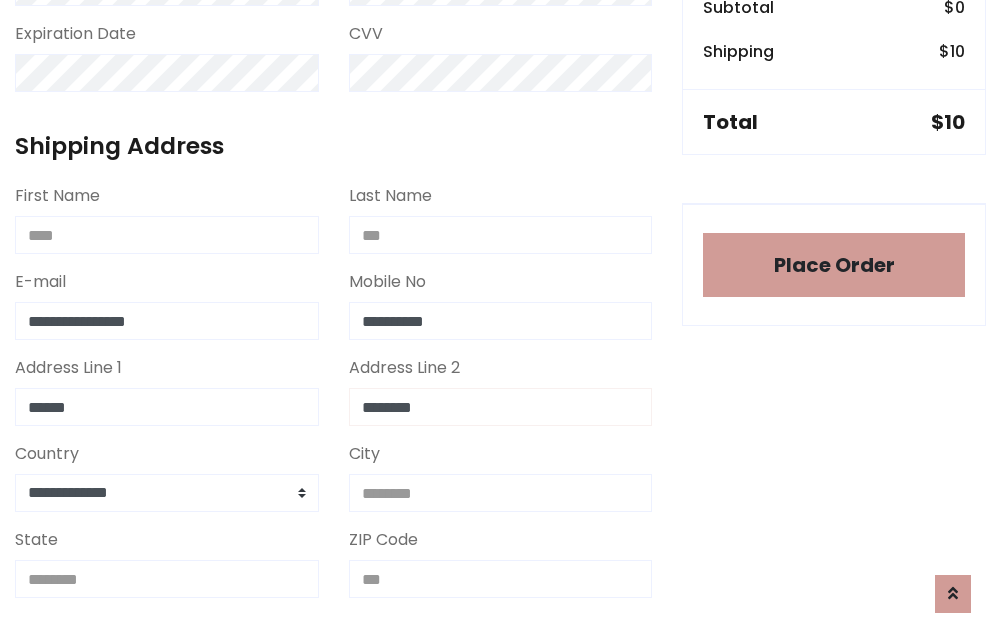 type on "********" 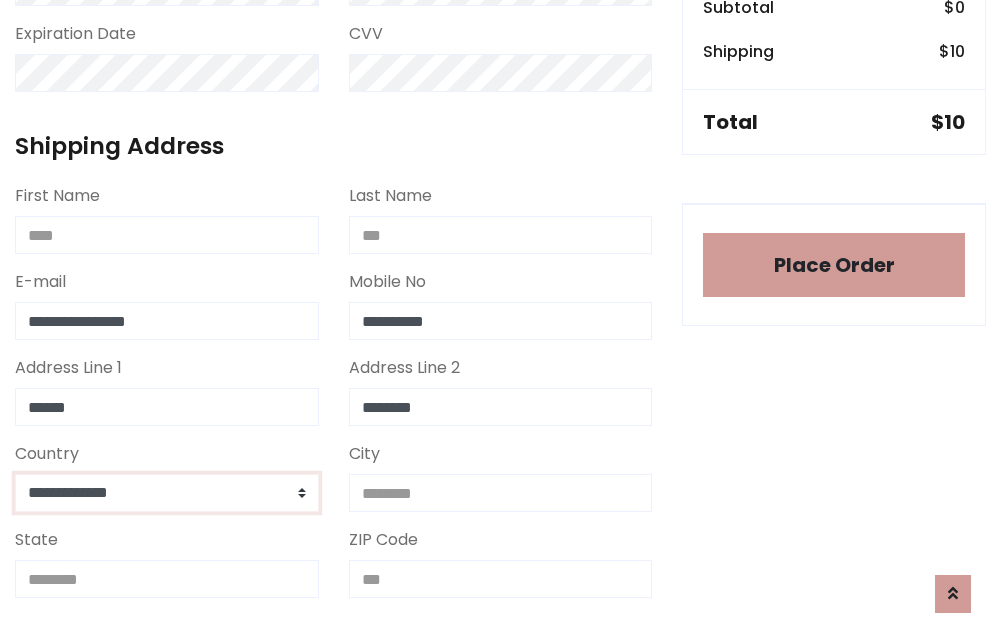 select on "*******" 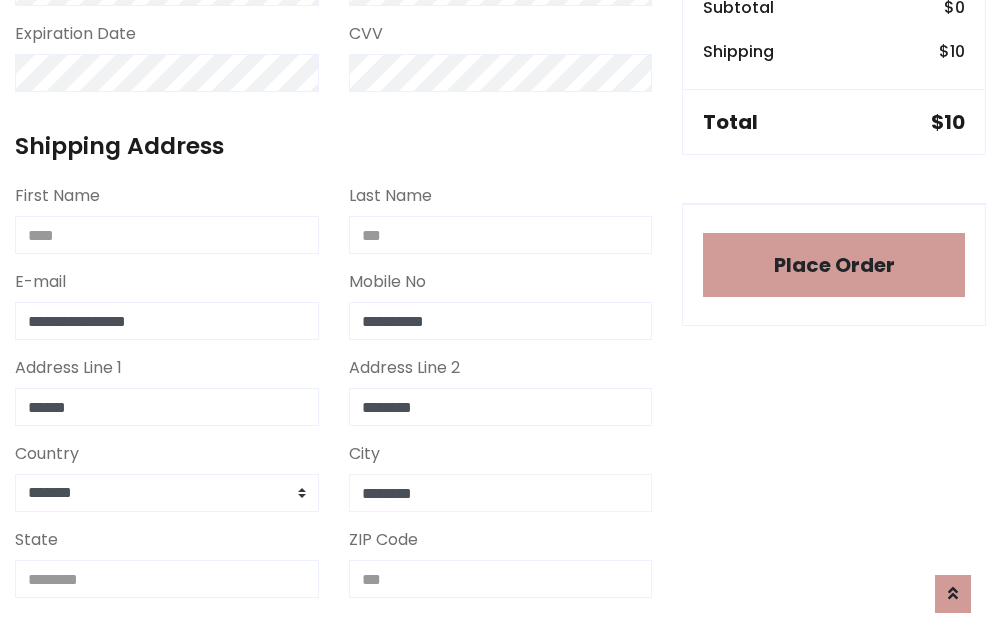 type on "********" 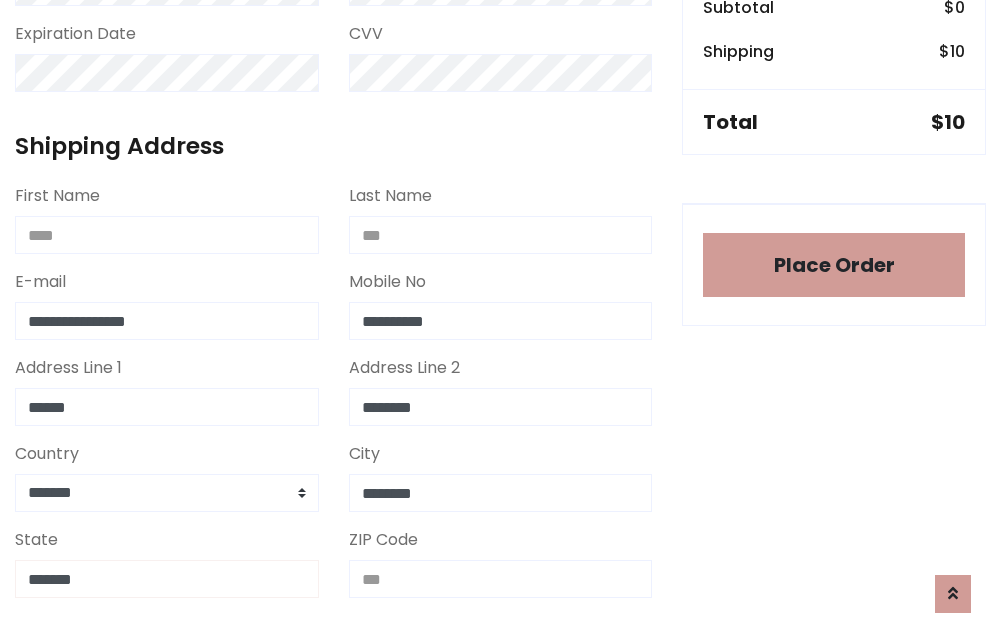 type on "*******" 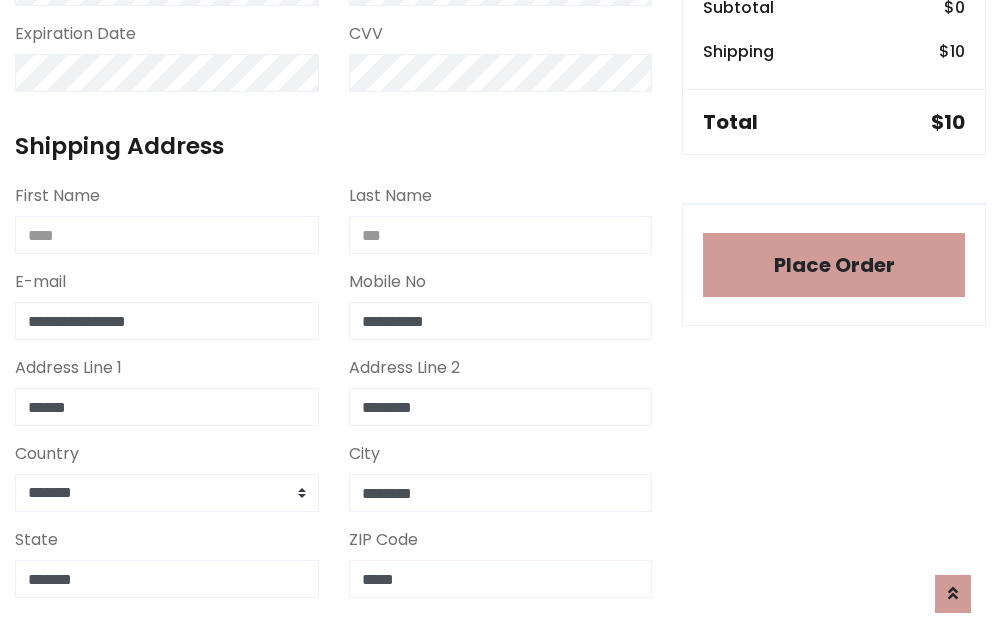 scroll, scrollTop: 403, scrollLeft: 0, axis: vertical 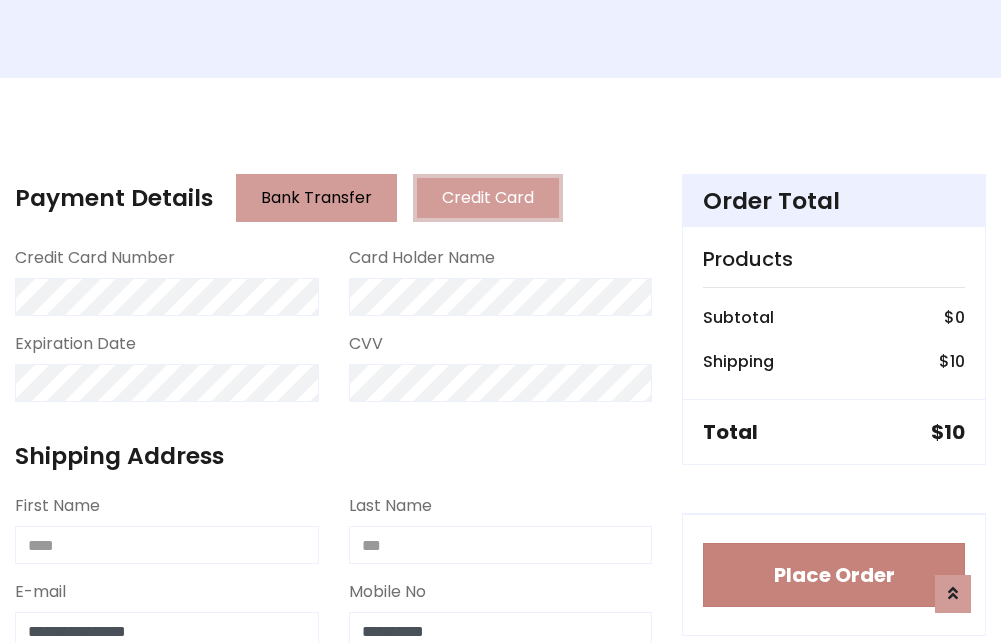 type on "*****" 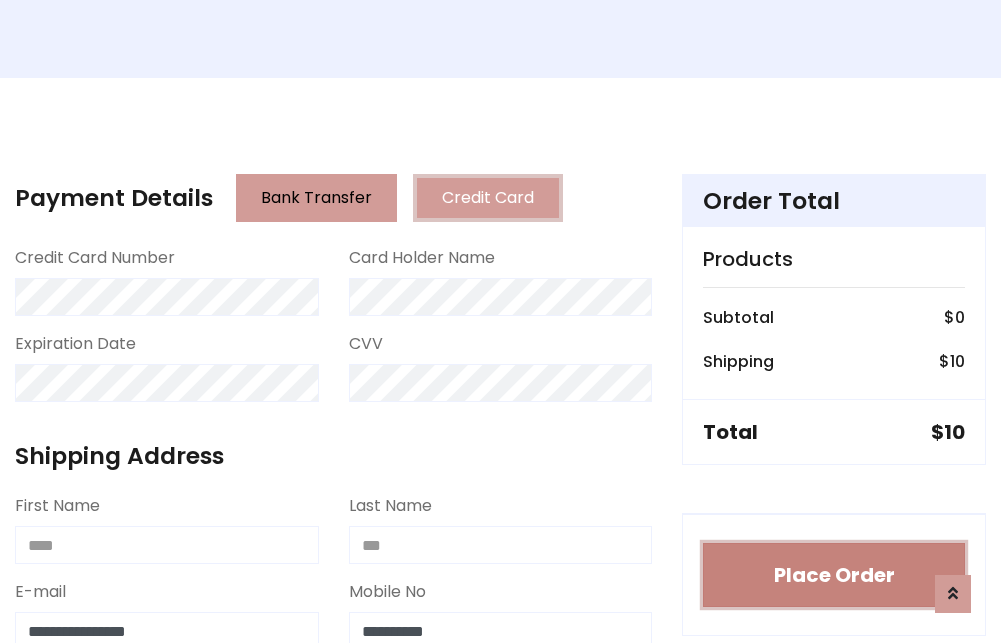 click on "Place Order" at bounding box center [834, 575] 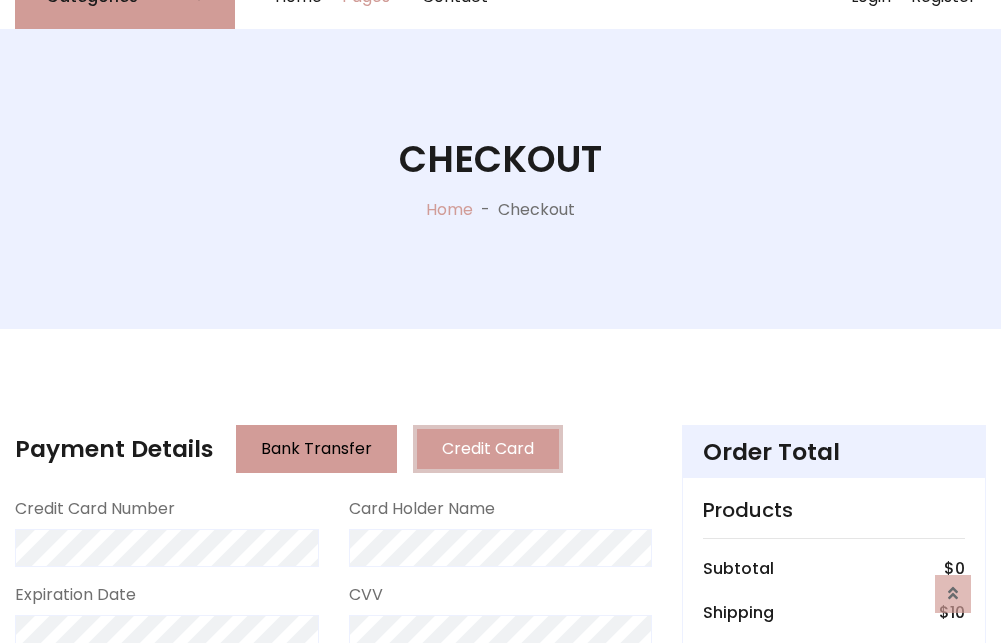scroll, scrollTop: 0, scrollLeft: 0, axis: both 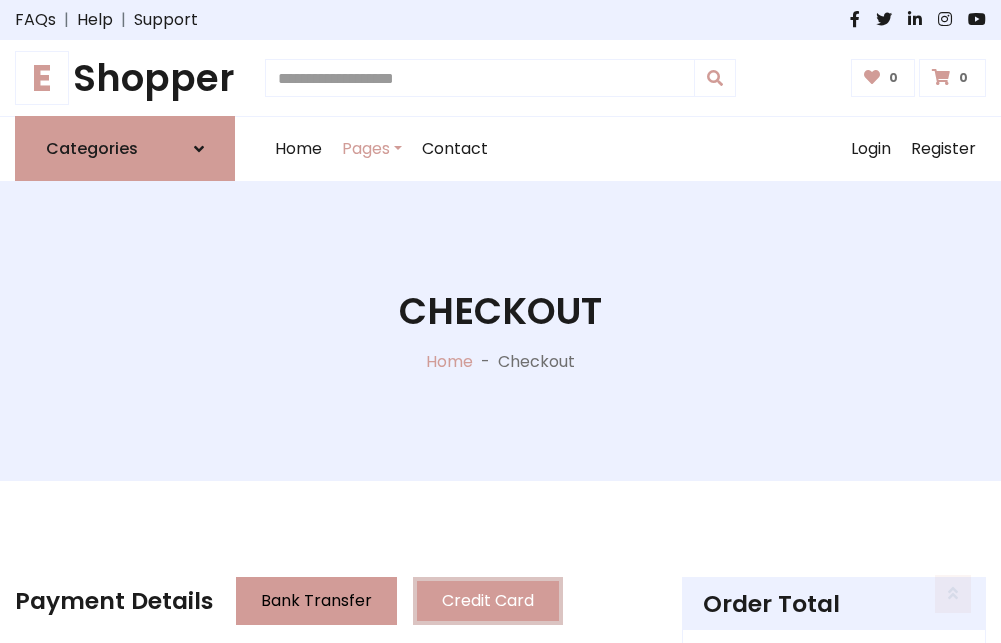 click on "E Shopper" at bounding box center (125, 78) 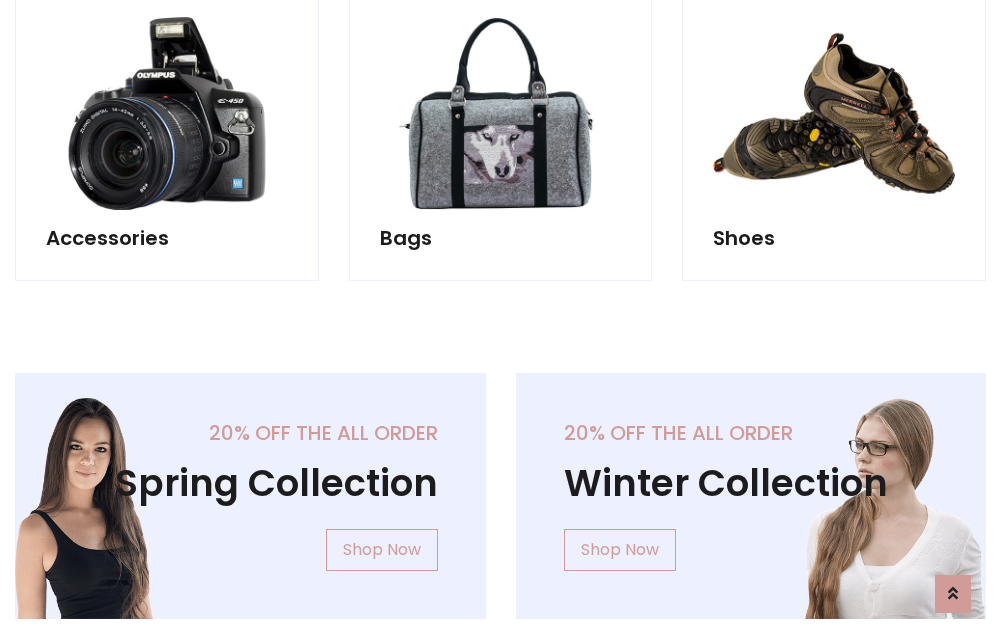 scroll, scrollTop: 770, scrollLeft: 0, axis: vertical 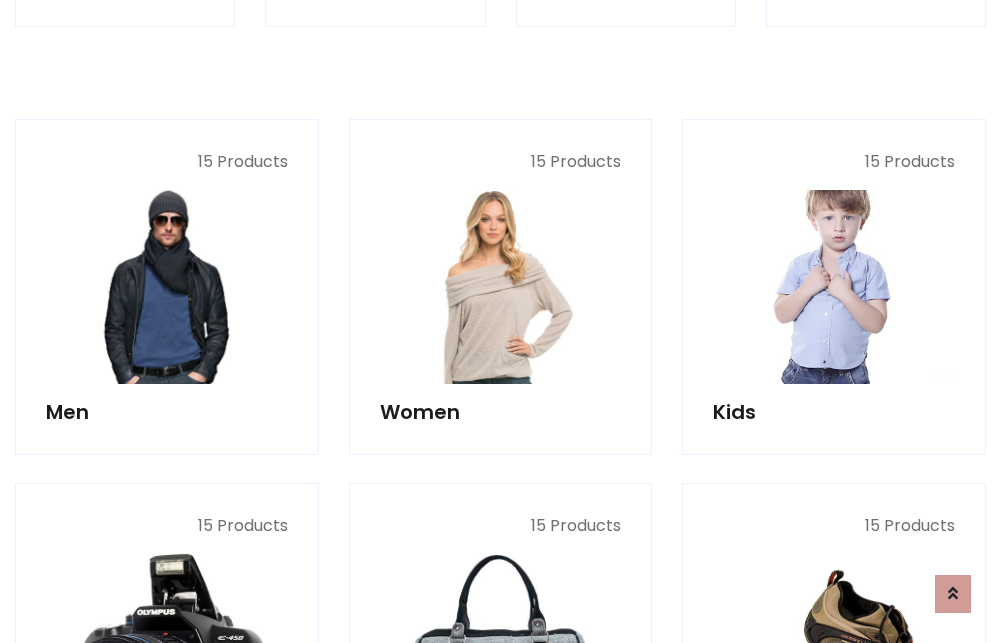 click at bounding box center (834, 287) 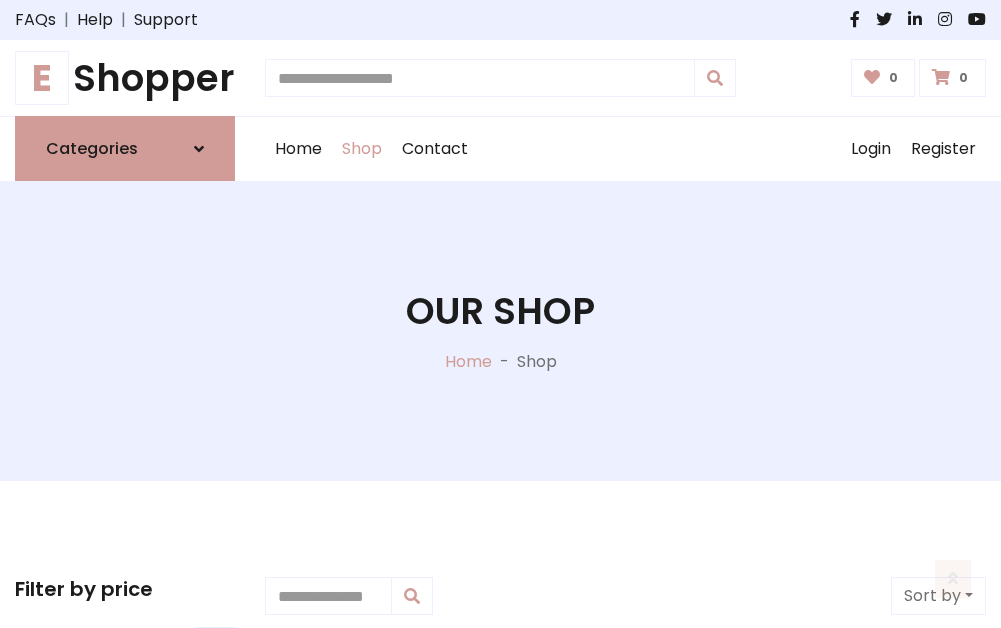 scroll, scrollTop: 549, scrollLeft: 0, axis: vertical 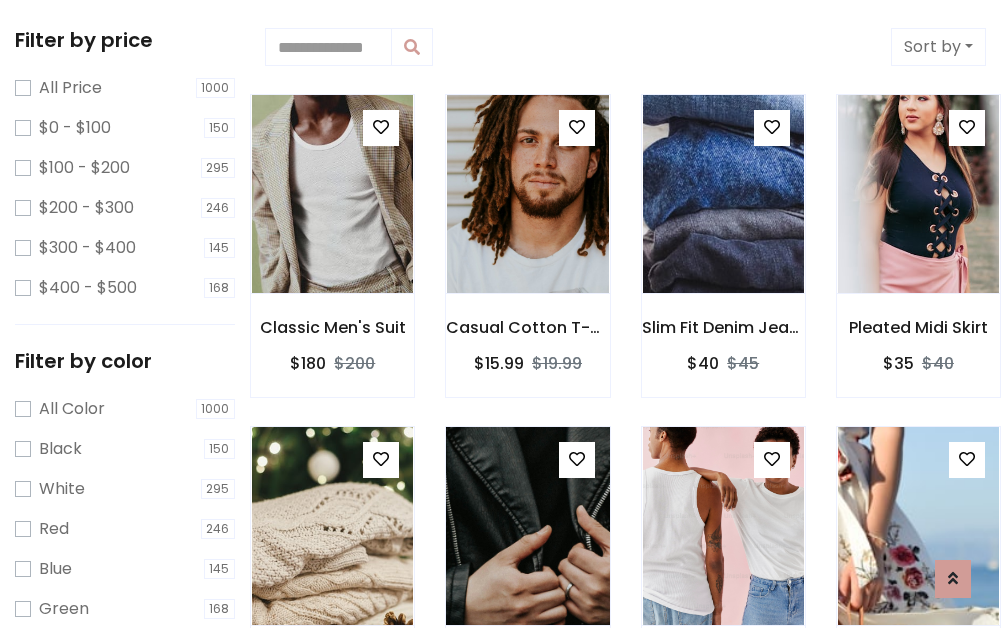 click at bounding box center (577, 459) 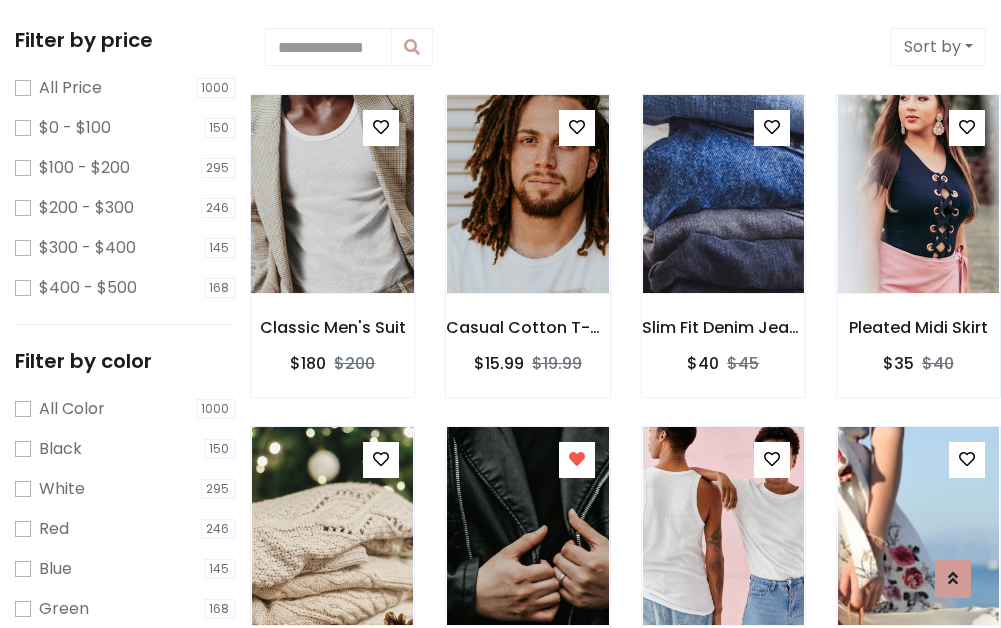 click at bounding box center (332, 194) 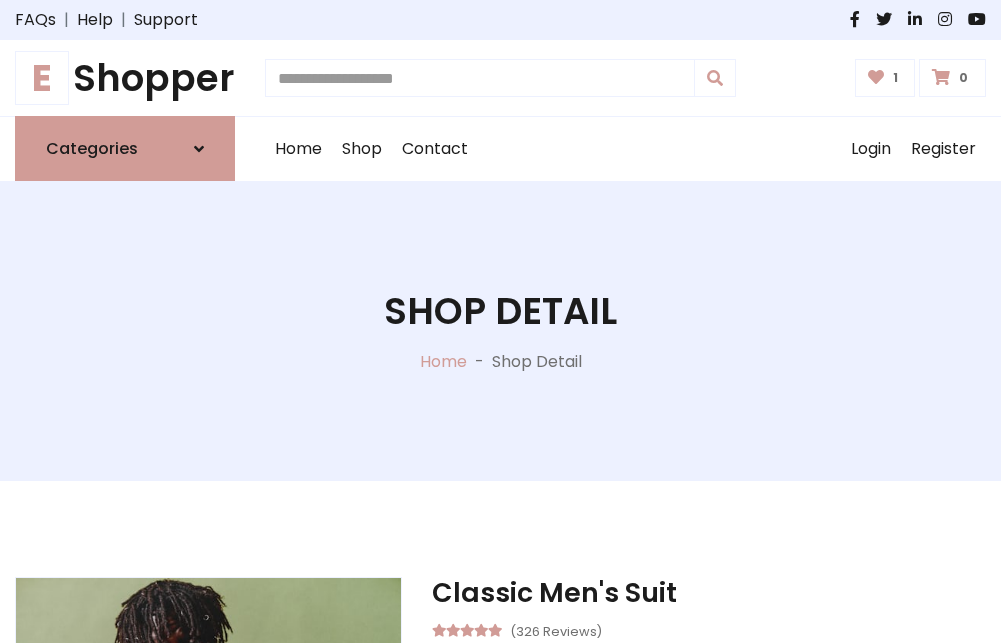 scroll, scrollTop: 262, scrollLeft: 0, axis: vertical 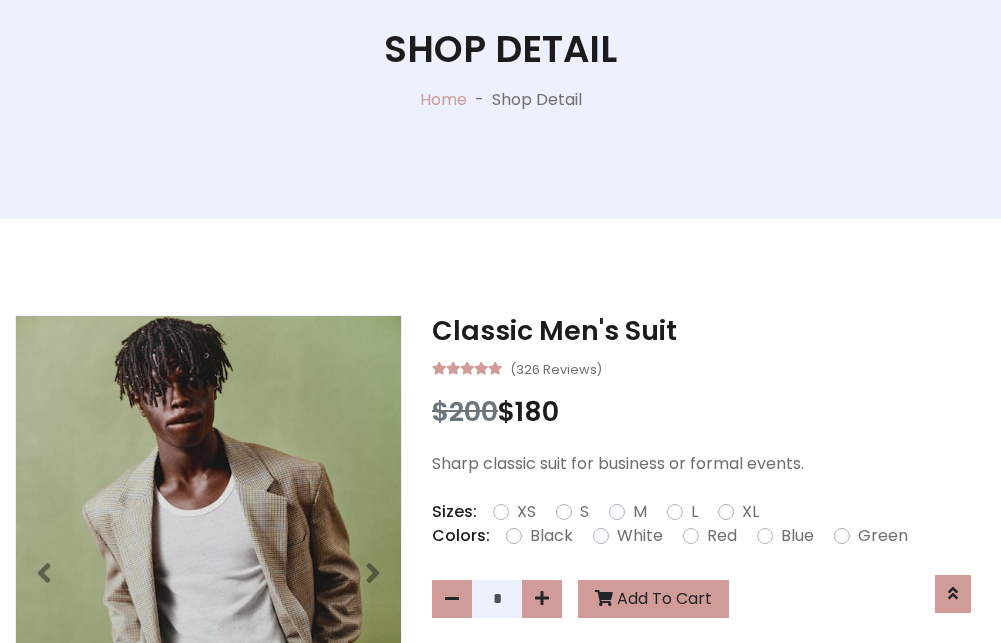 click on "XL" at bounding box center (750, 512) 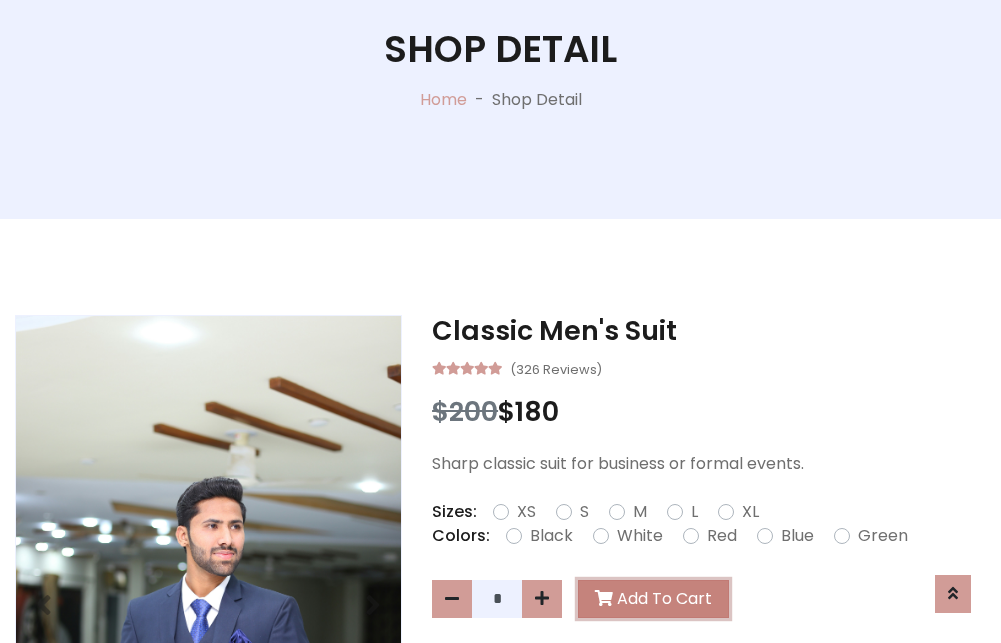 click on "Add To Cart" at bounding box center [653, 599] 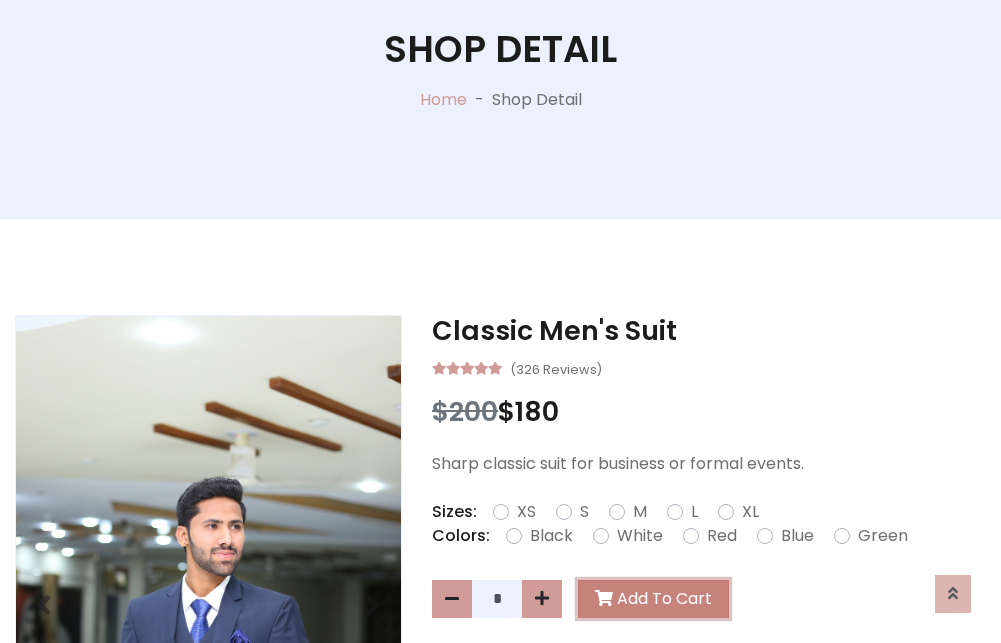 scroll, scrollTop: 0, scrollLeft: 0, axis: both 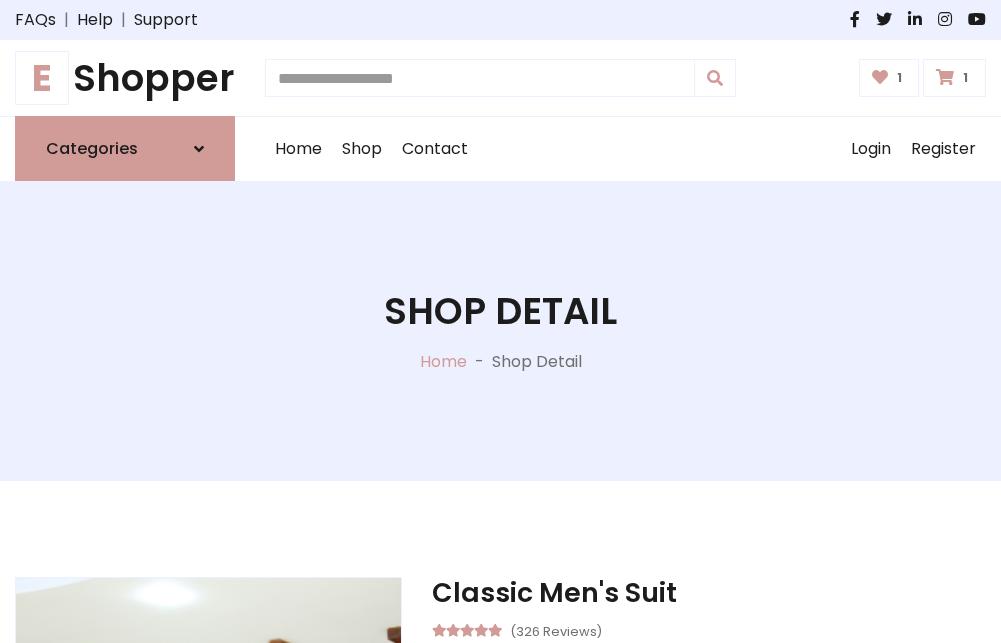 click at bounding box center (945, 77) 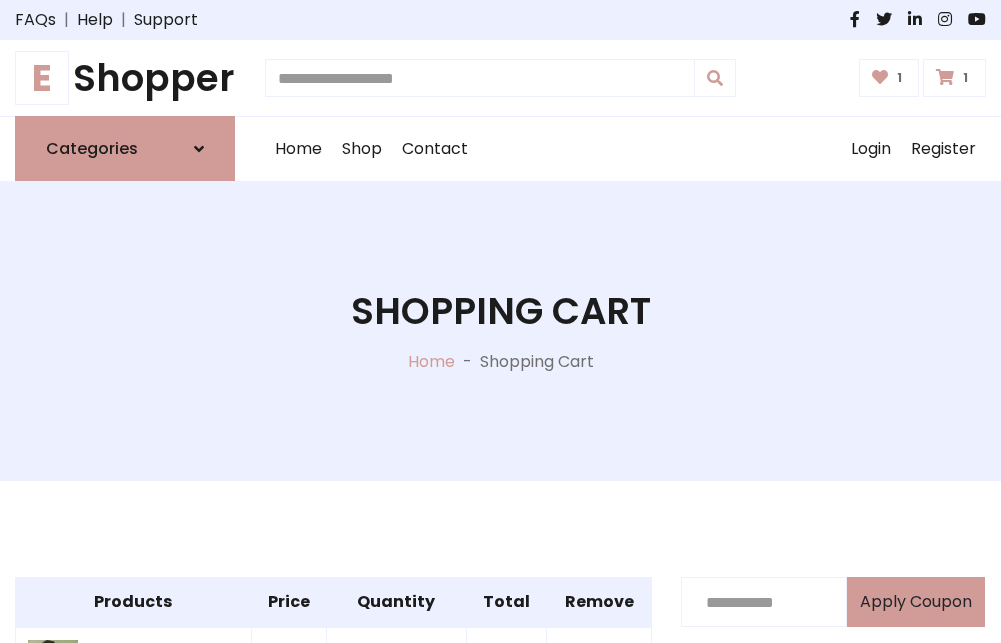 scroll, scrollTop: 570, scrollLeft: 0, axis: vertical 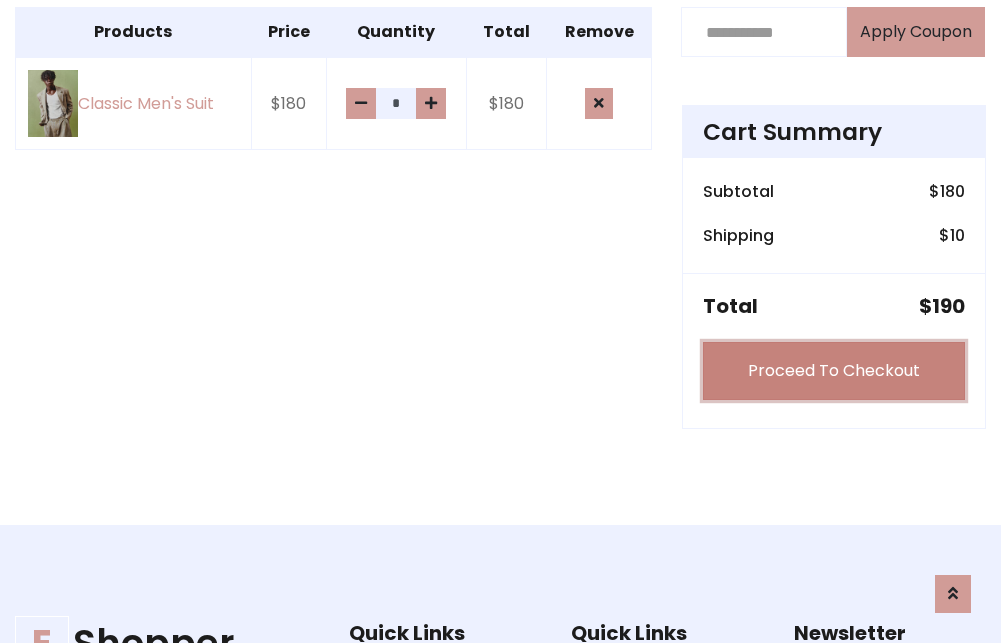 click on "Proceed To Checkout" at bounding box center (834, 371) 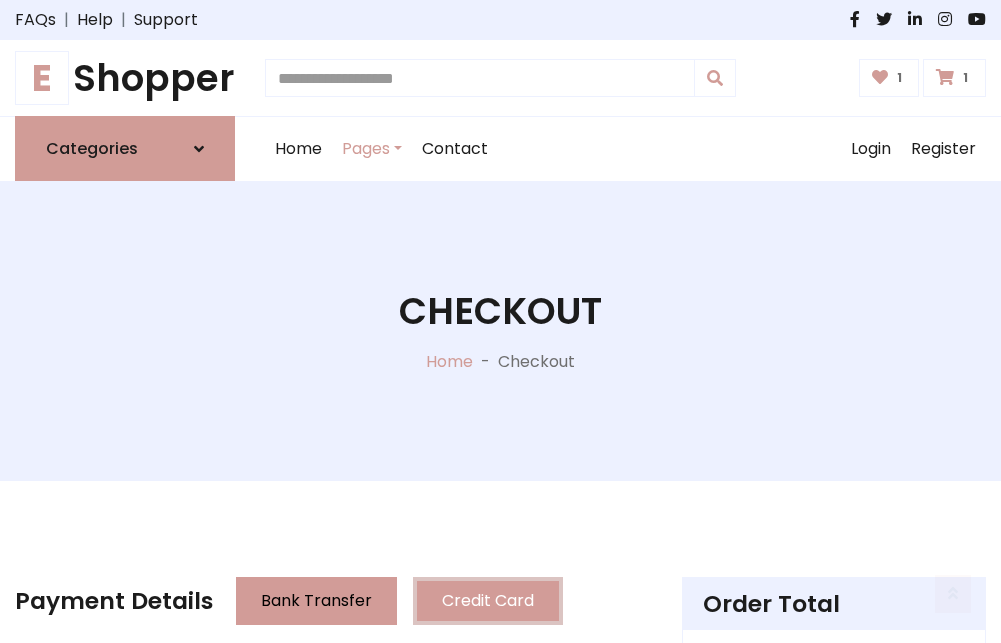 scroll, scrollTop: 201, scrollLeft: 0, axis: vertical 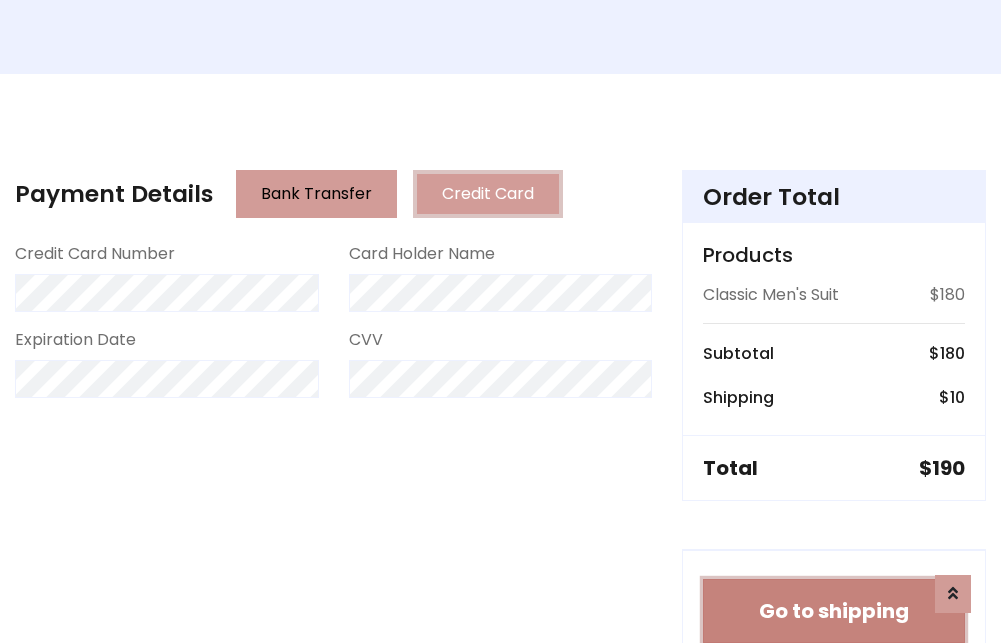 click on "Go to shipping" at bounding box center [834, 611] 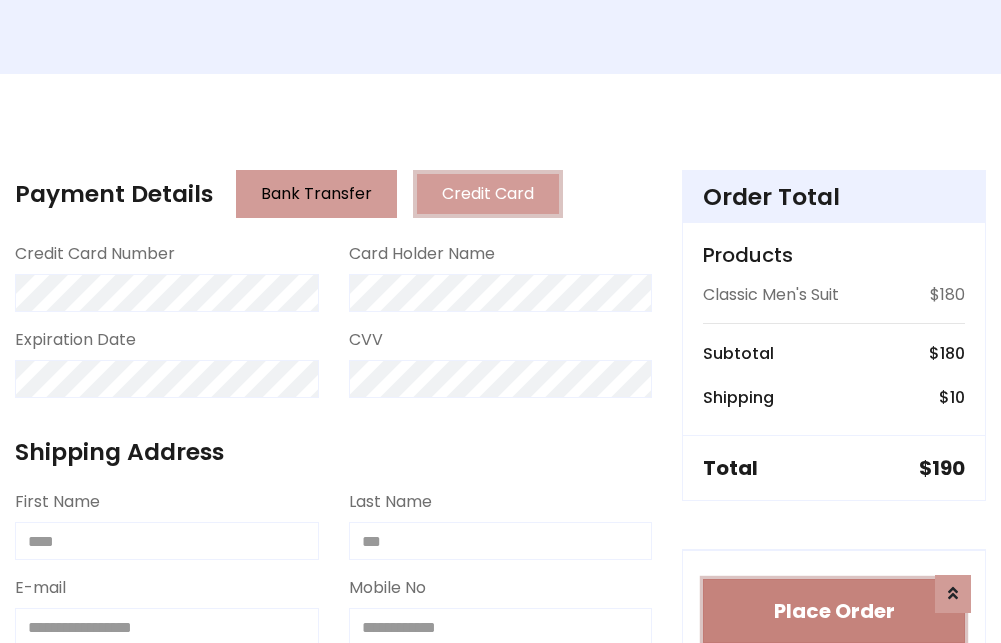 type 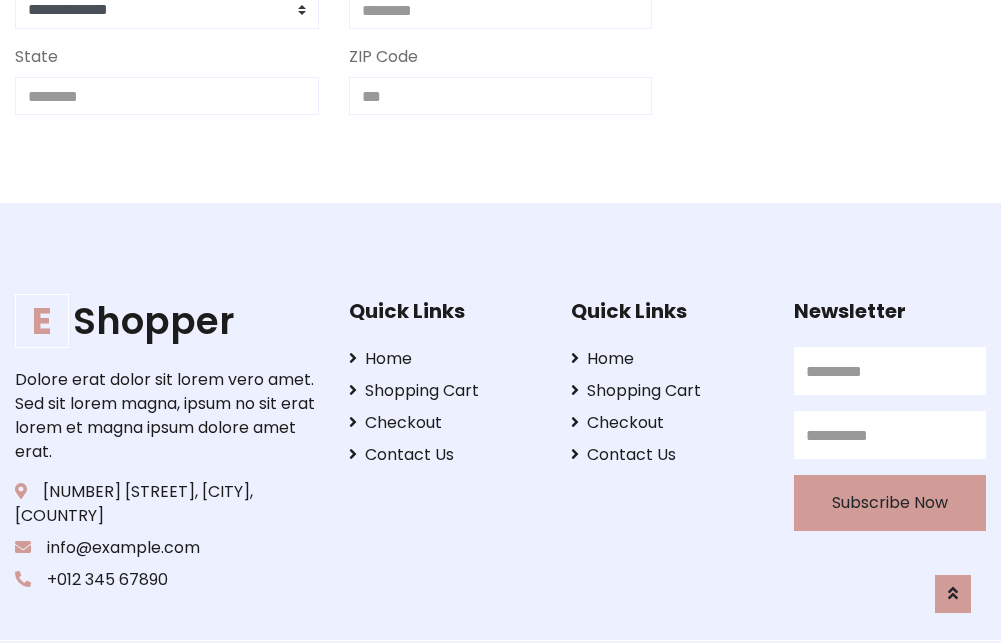 scroll, scrollTop: 713, scrollLeft: 0, axis: vertical 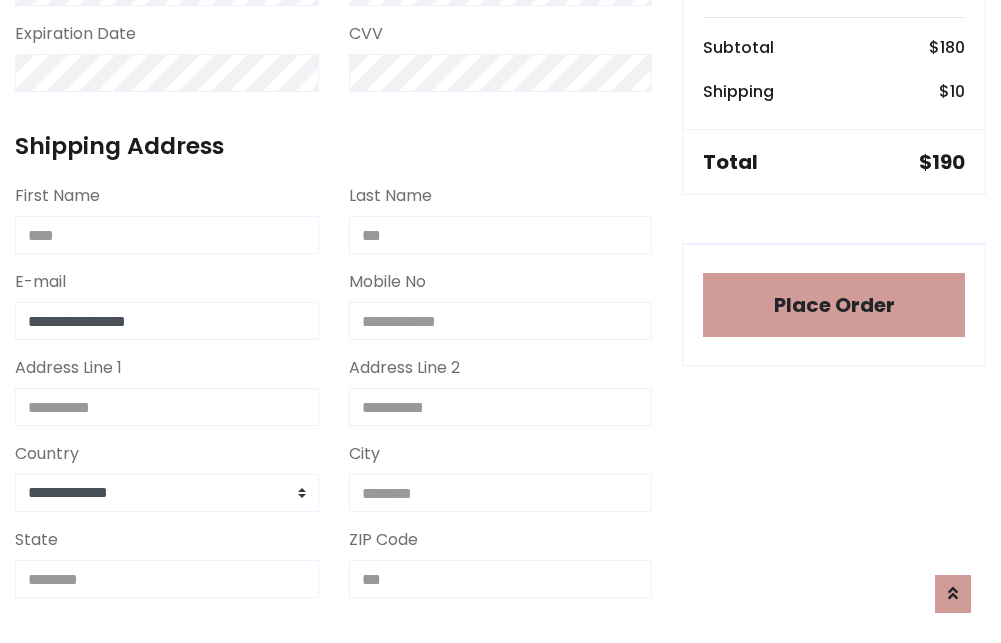 type on "**********" 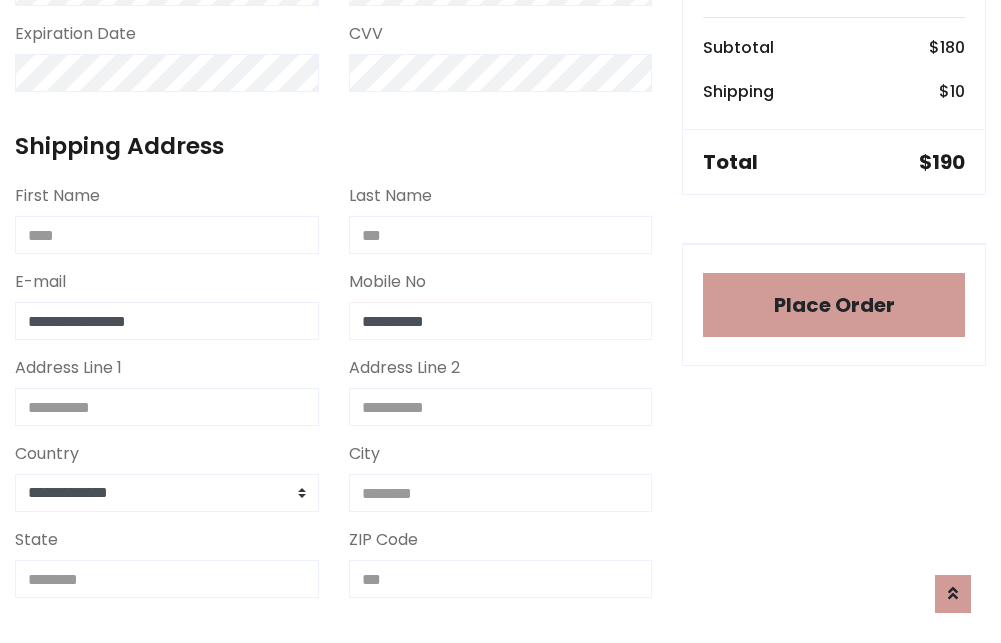 scroll, scrollTop: 573, scrollLeft: 0, axis: vertical 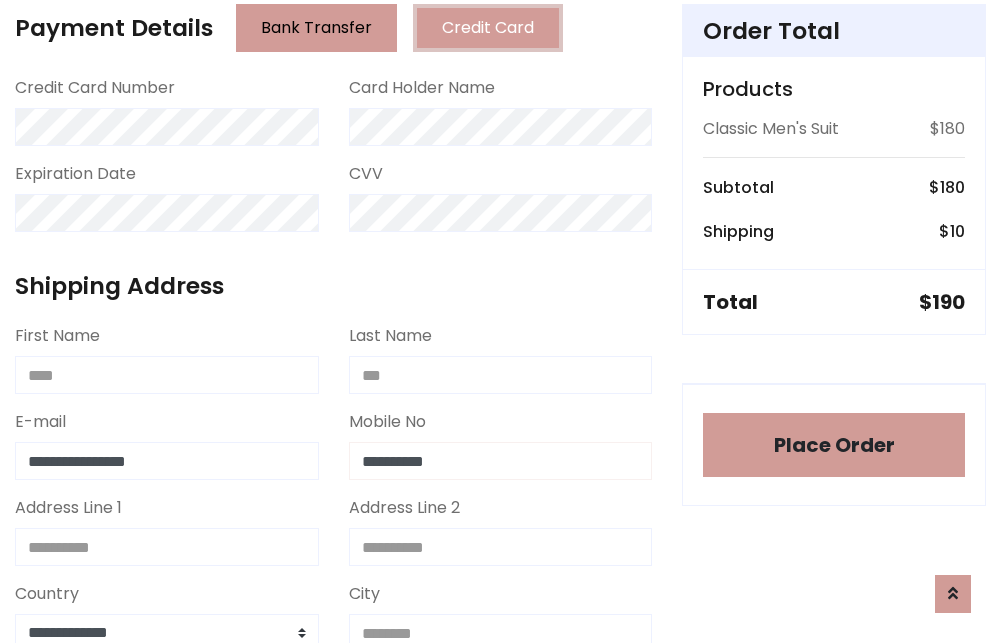 type on "**********" 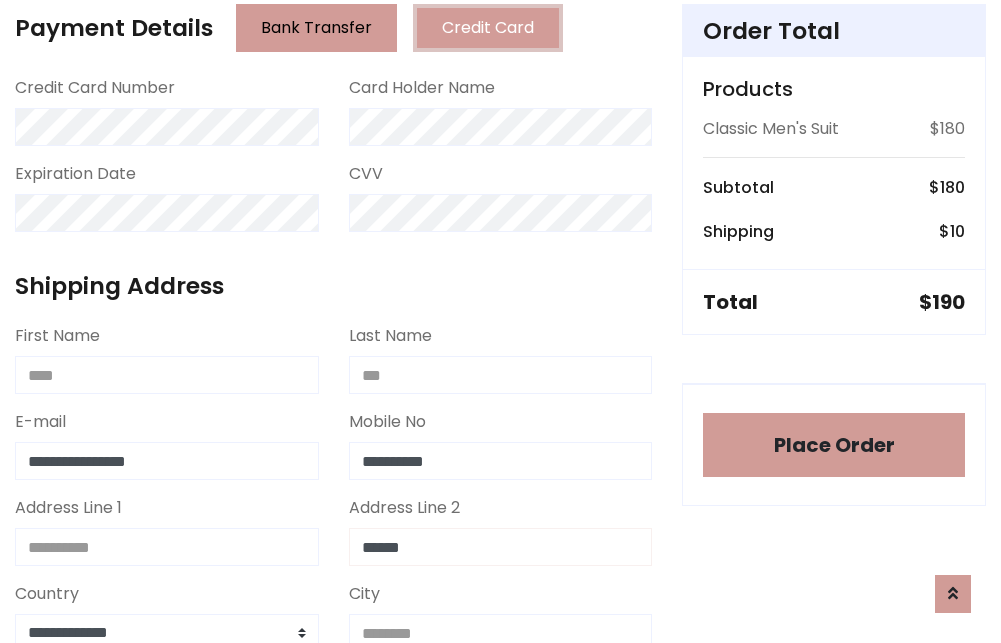 type on "******" 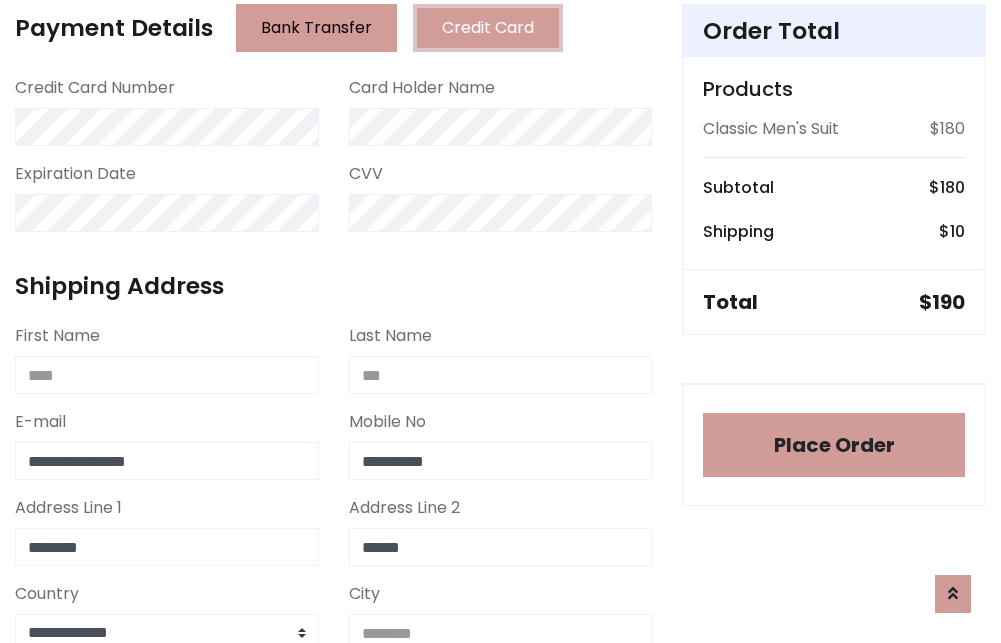 type on "********" 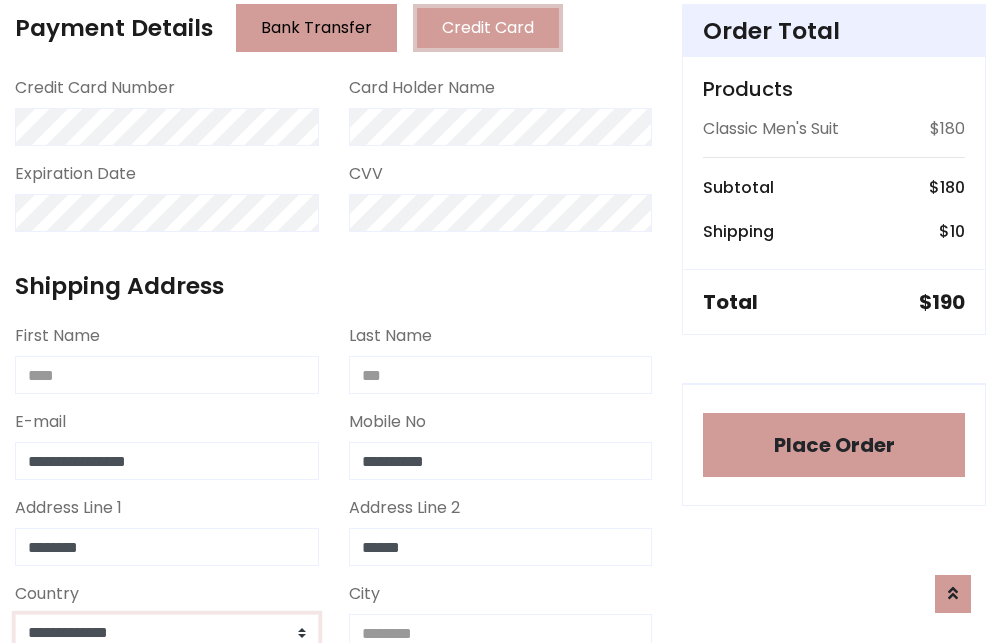select on "*******" 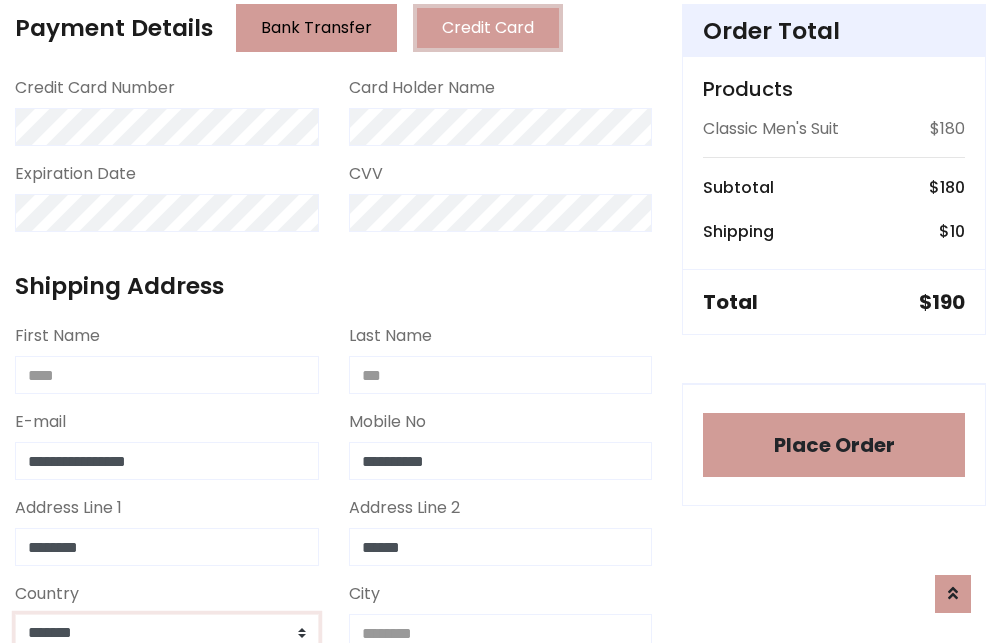 scroll, scrollTop: 583, scrollLeft: 0, axis: vertical 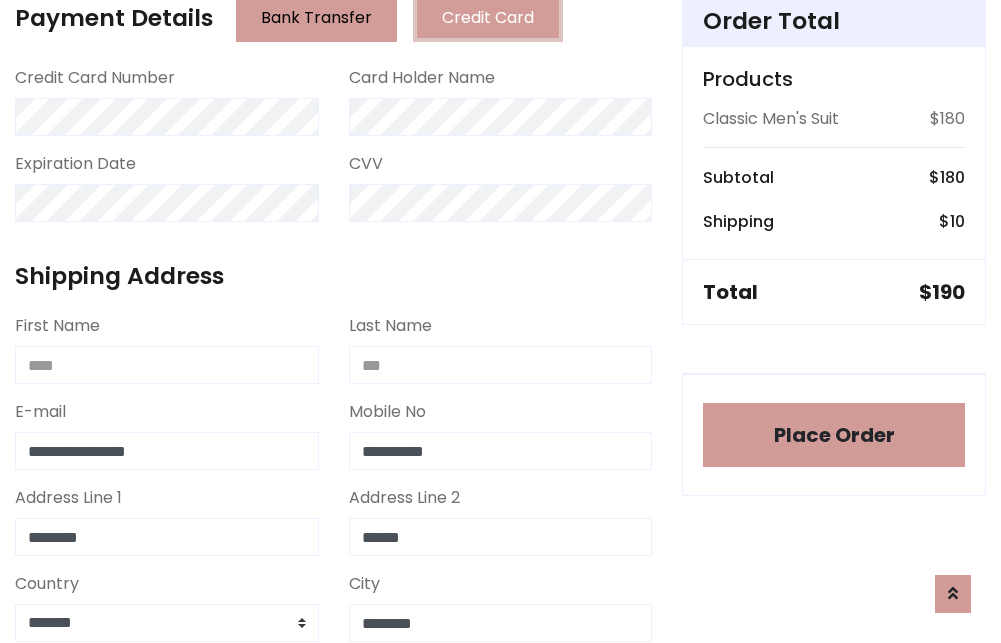 type on "********" 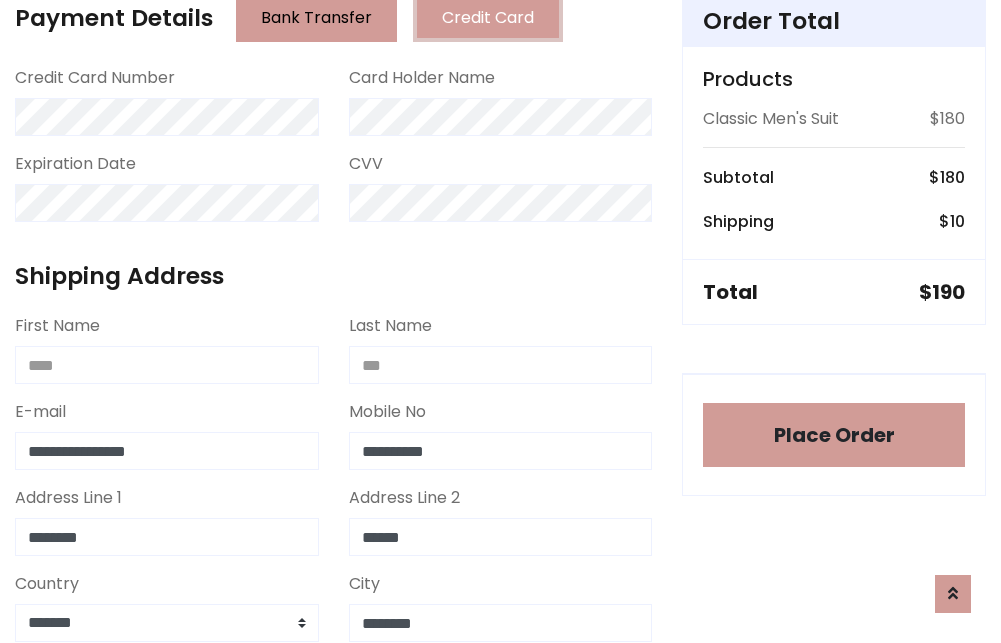 scroll, scrollTop: 971, scrollLeft: 0, axis: vertical 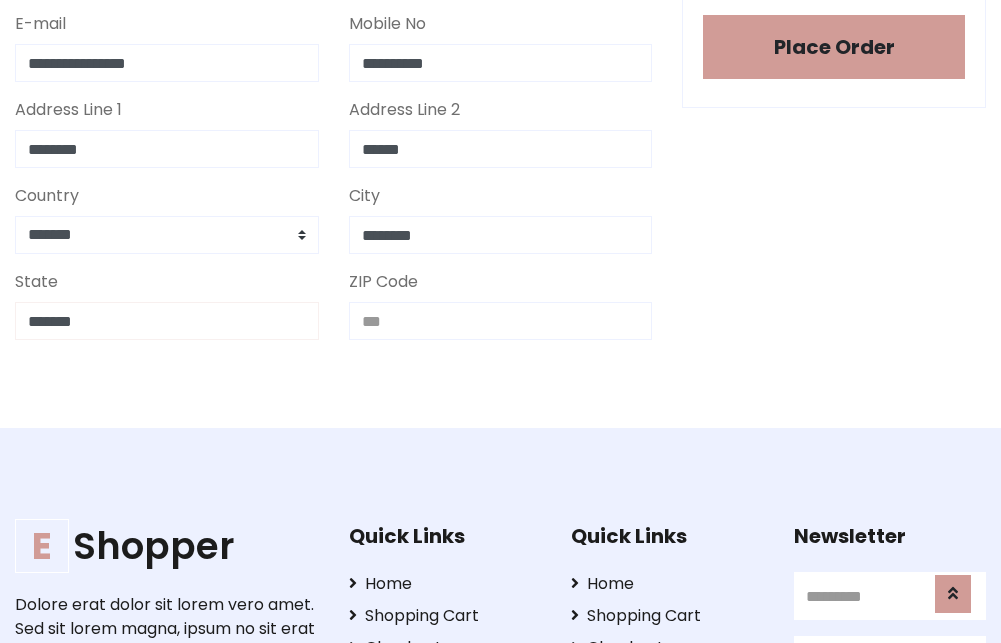 type on "*******" 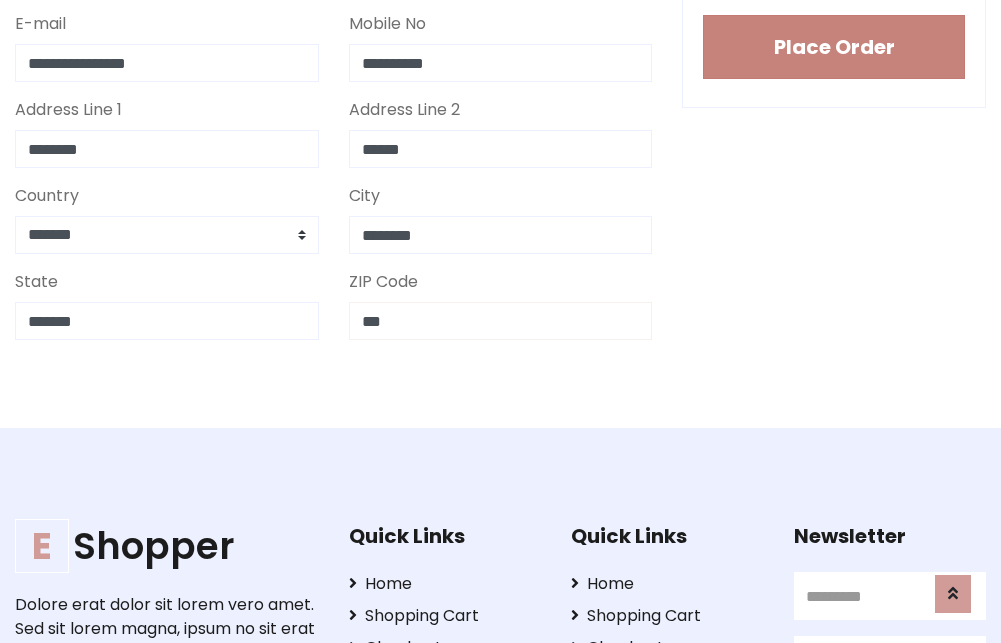 type on "***" 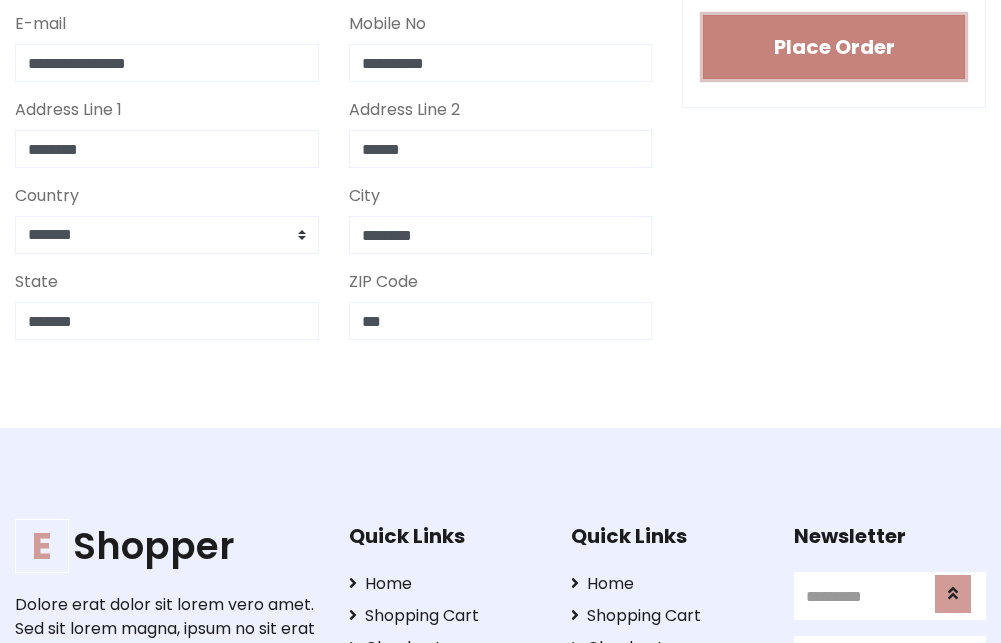 click on "Place Order" at bounding box center (834, 47) 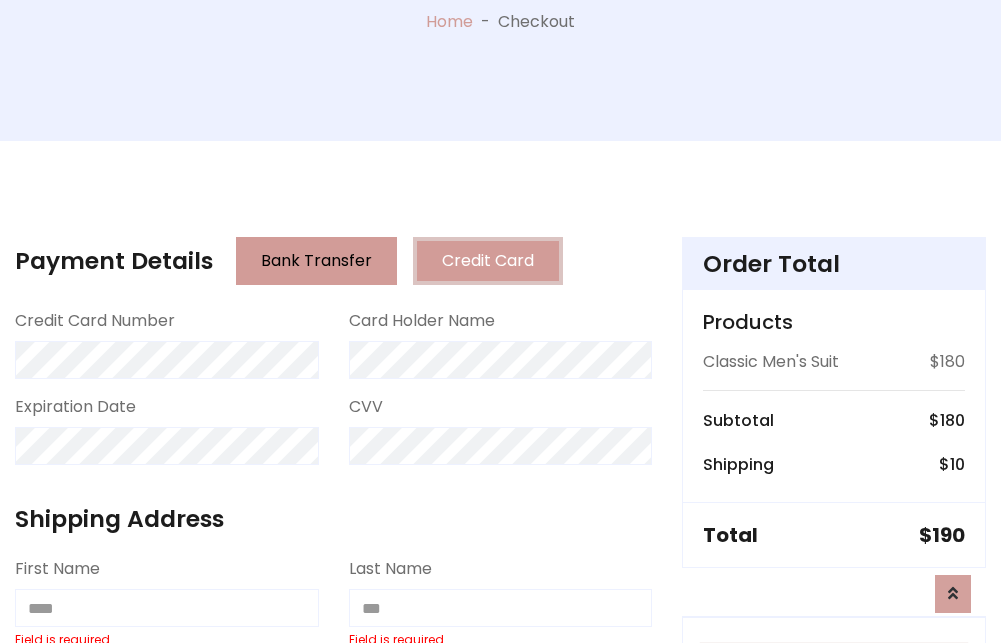 scroll, scrollTop: 0, scrollLeft: 0, axis: both 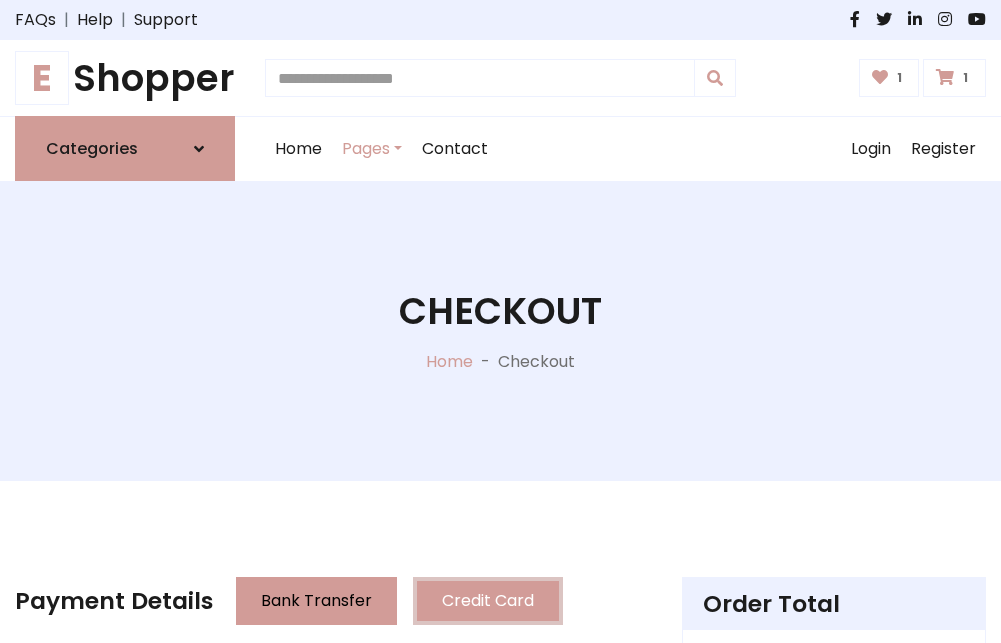 click on "E" at bounding box center (42, 78) 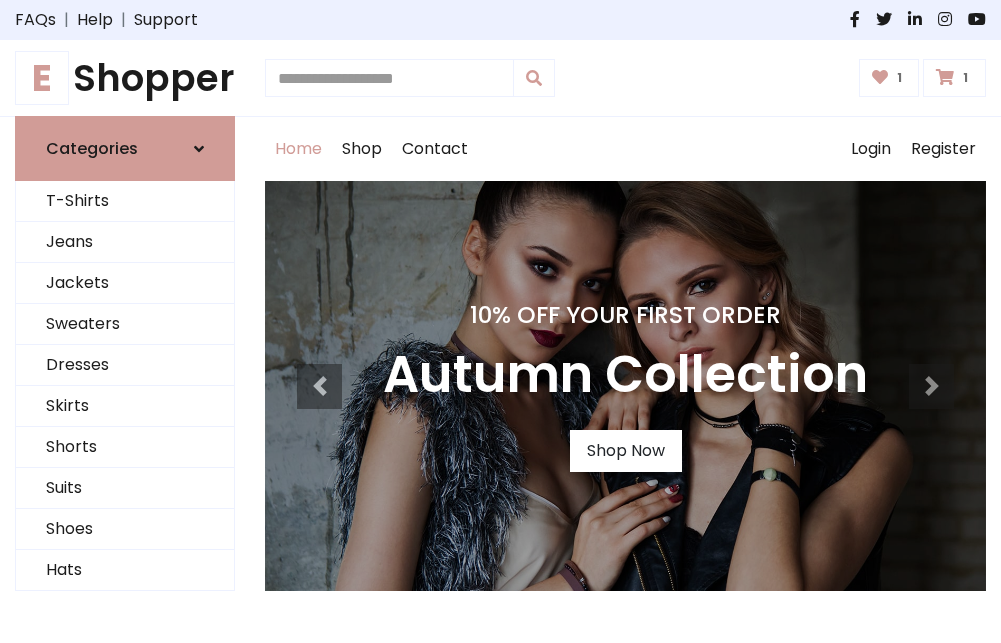 scroll, scrollTop: 0, scrollLeft: 0, axis: both 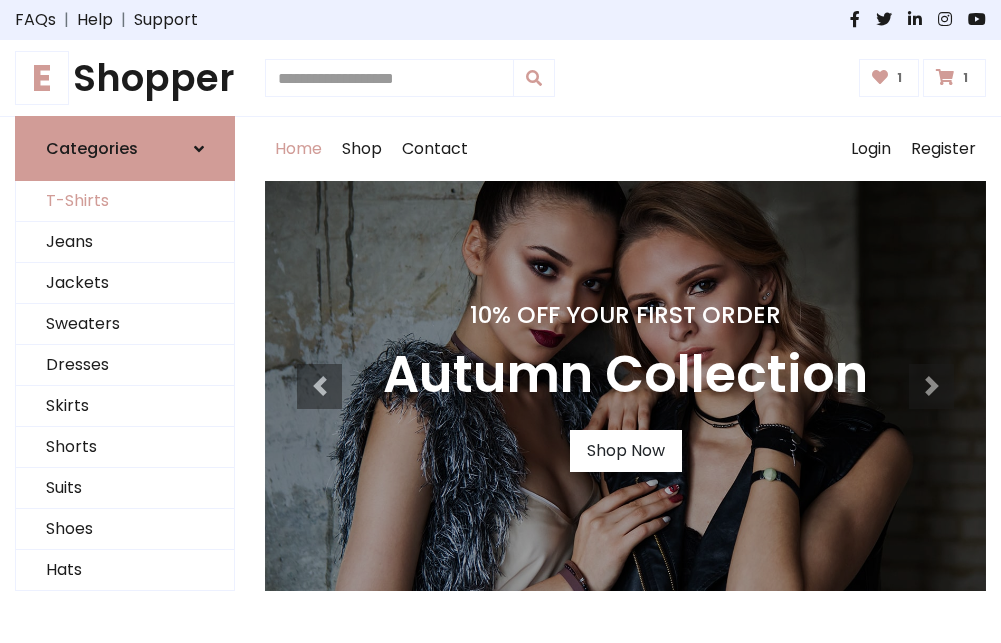 click on "T-Shirts" at bounding box center [125, 201] 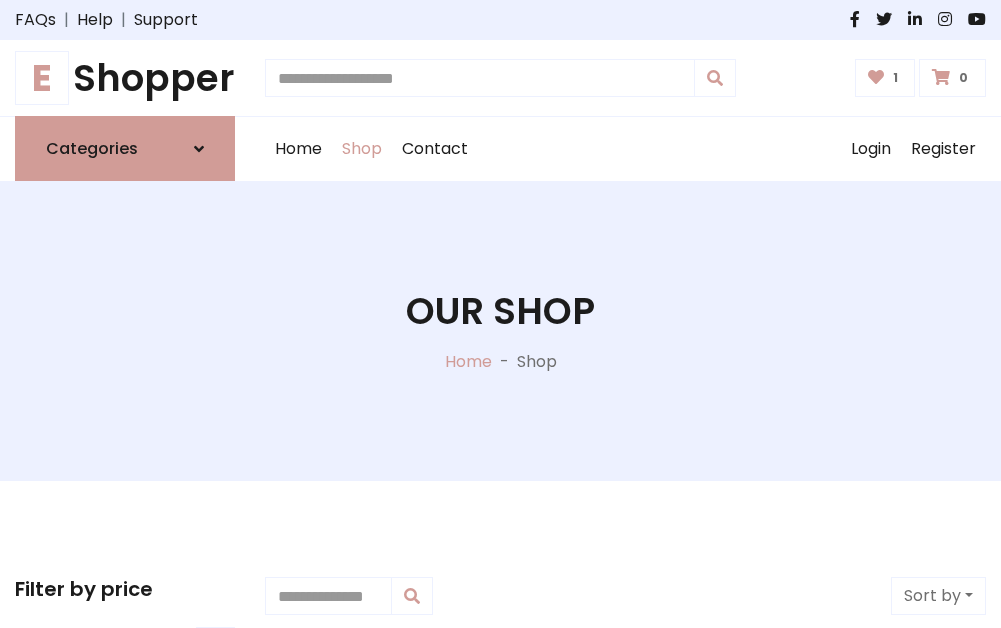 scroll, scrollTop: 0, scrollLeft: 0, axis: both 